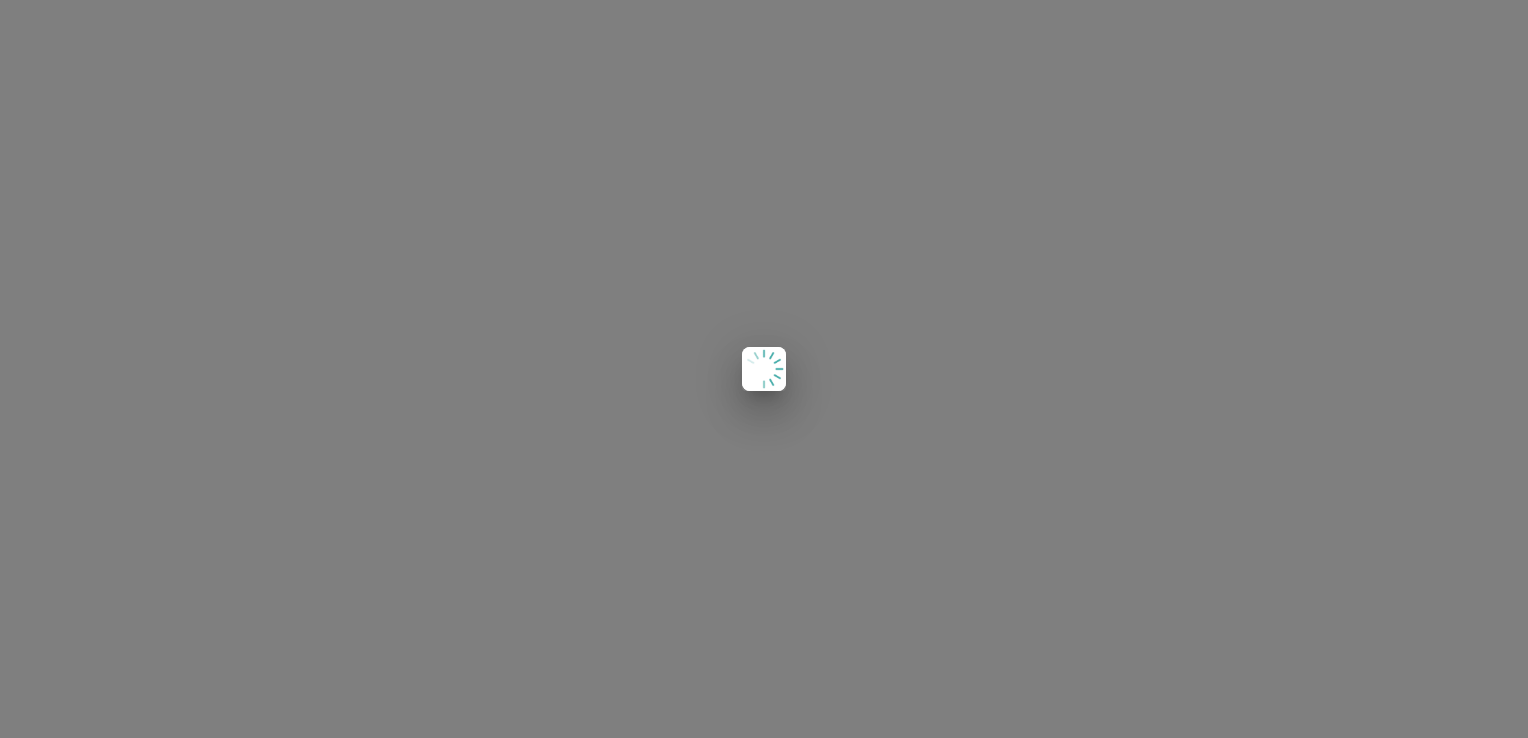 scroll, scrollTop: 0, scrollLeft: 0, axis: both 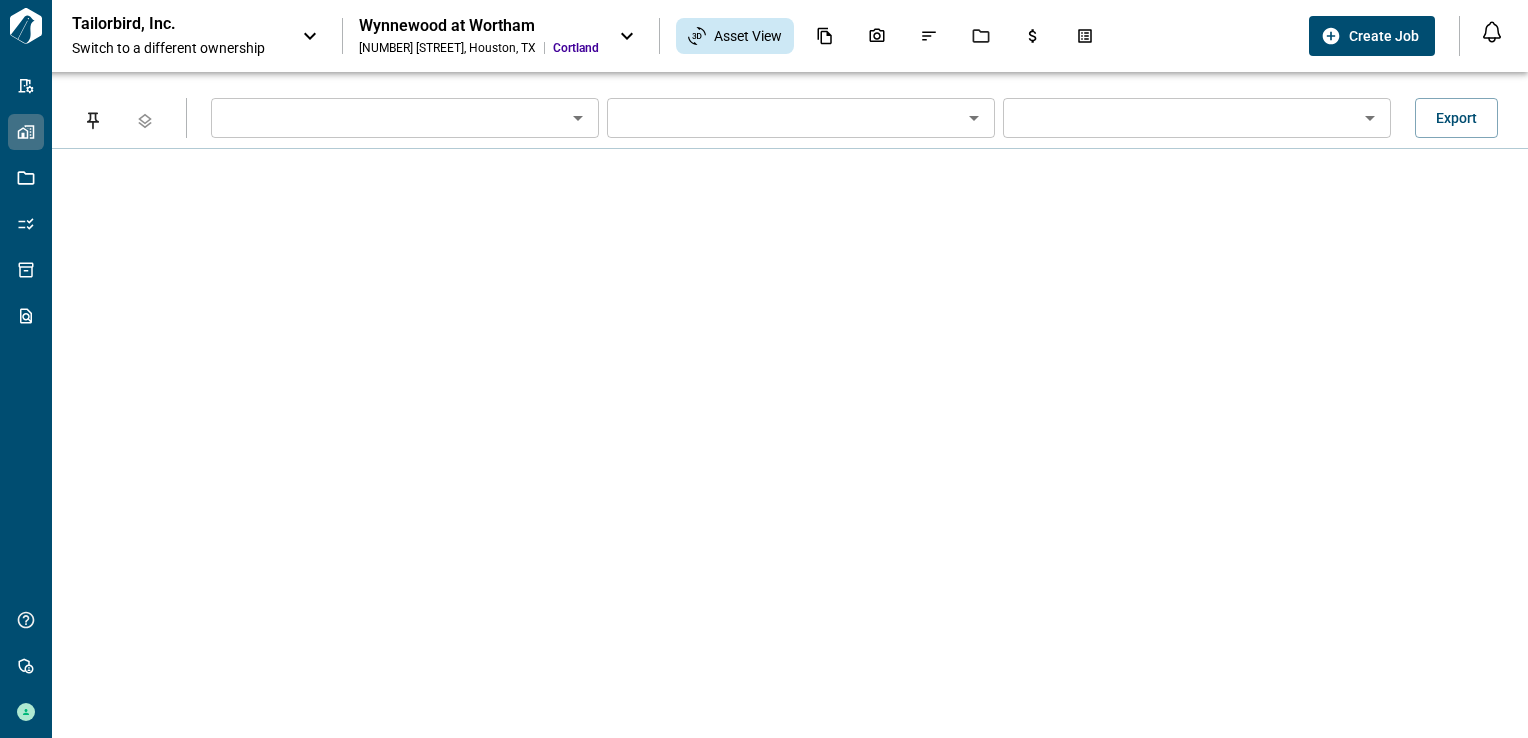 type on "********" 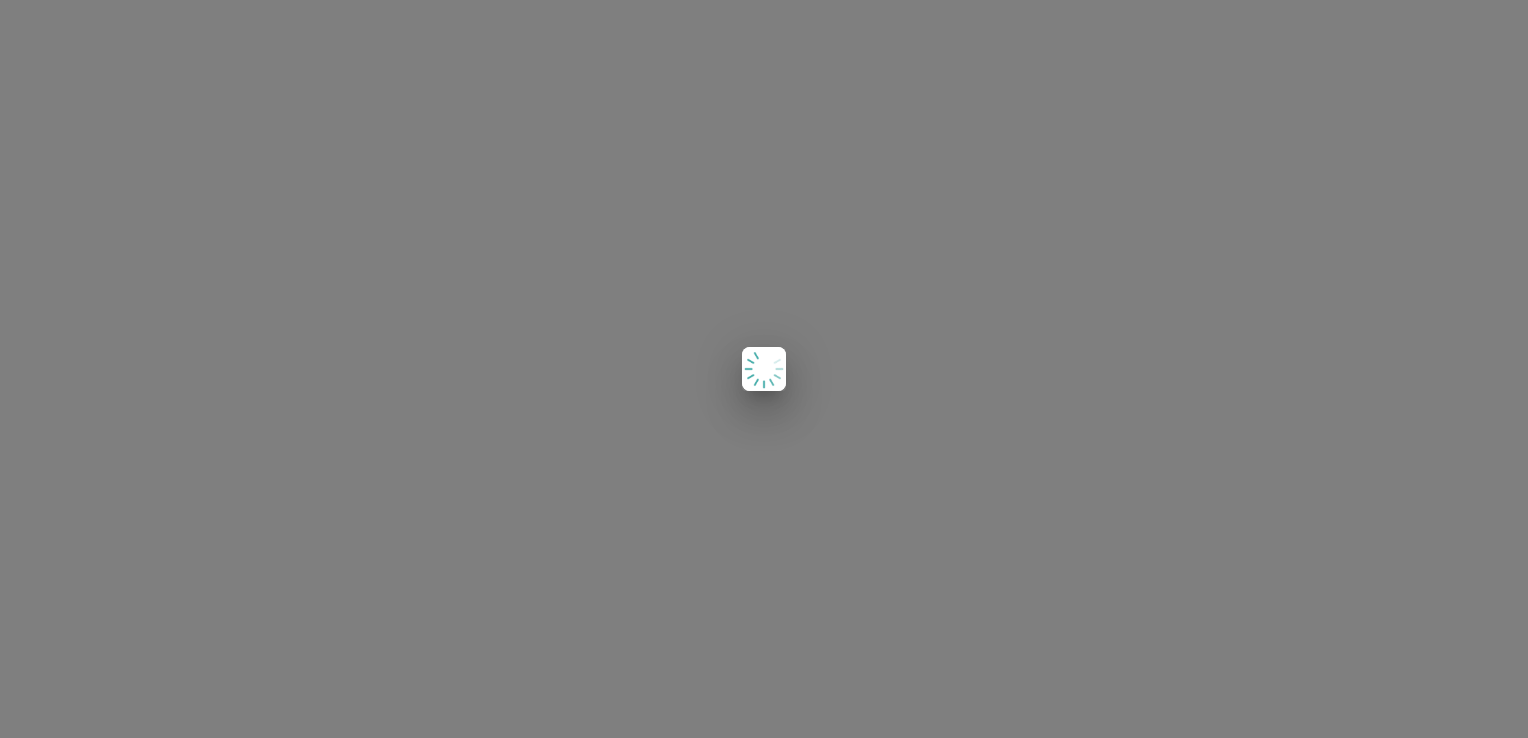 scroll, scrollTop: 0, scrollLeft: 0, axis: both 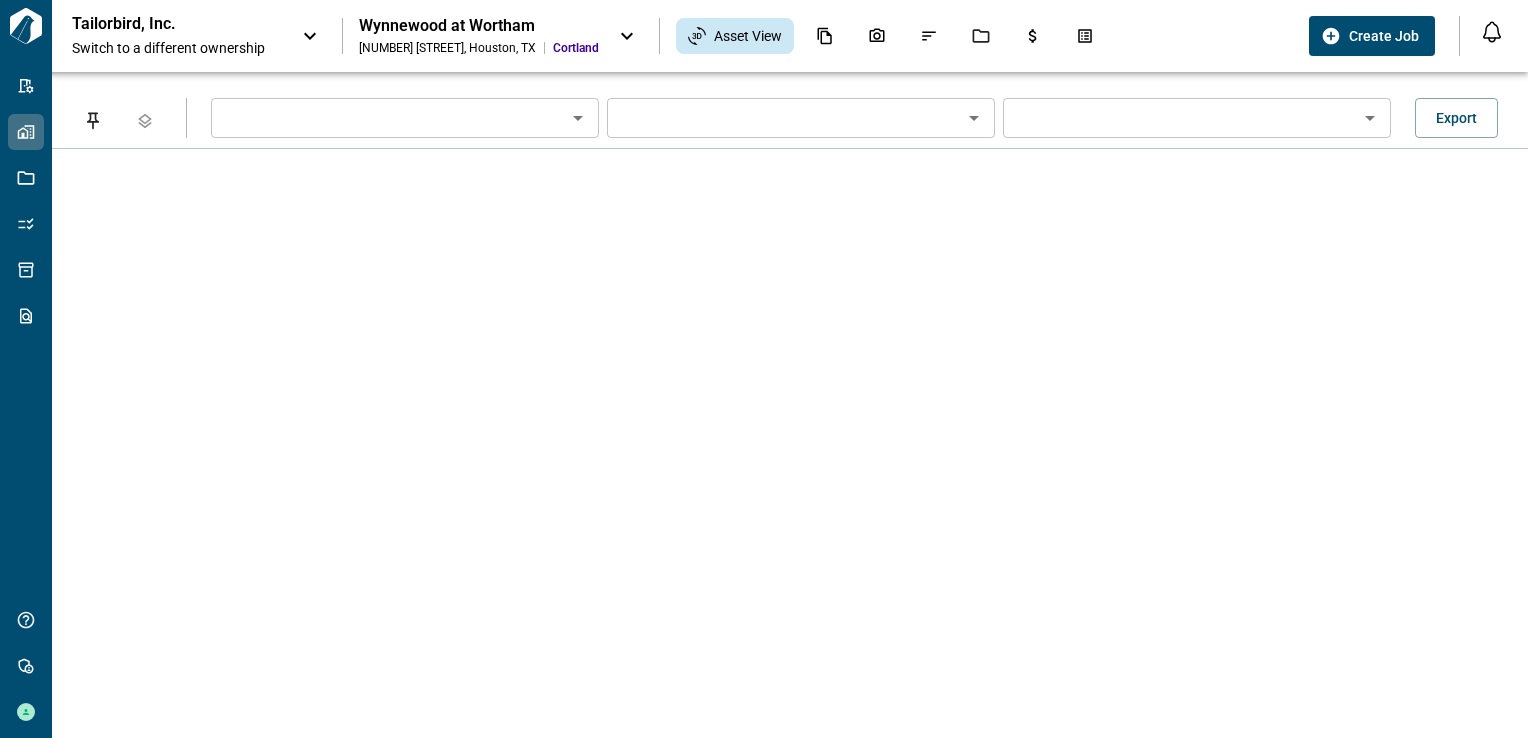 type on "********" 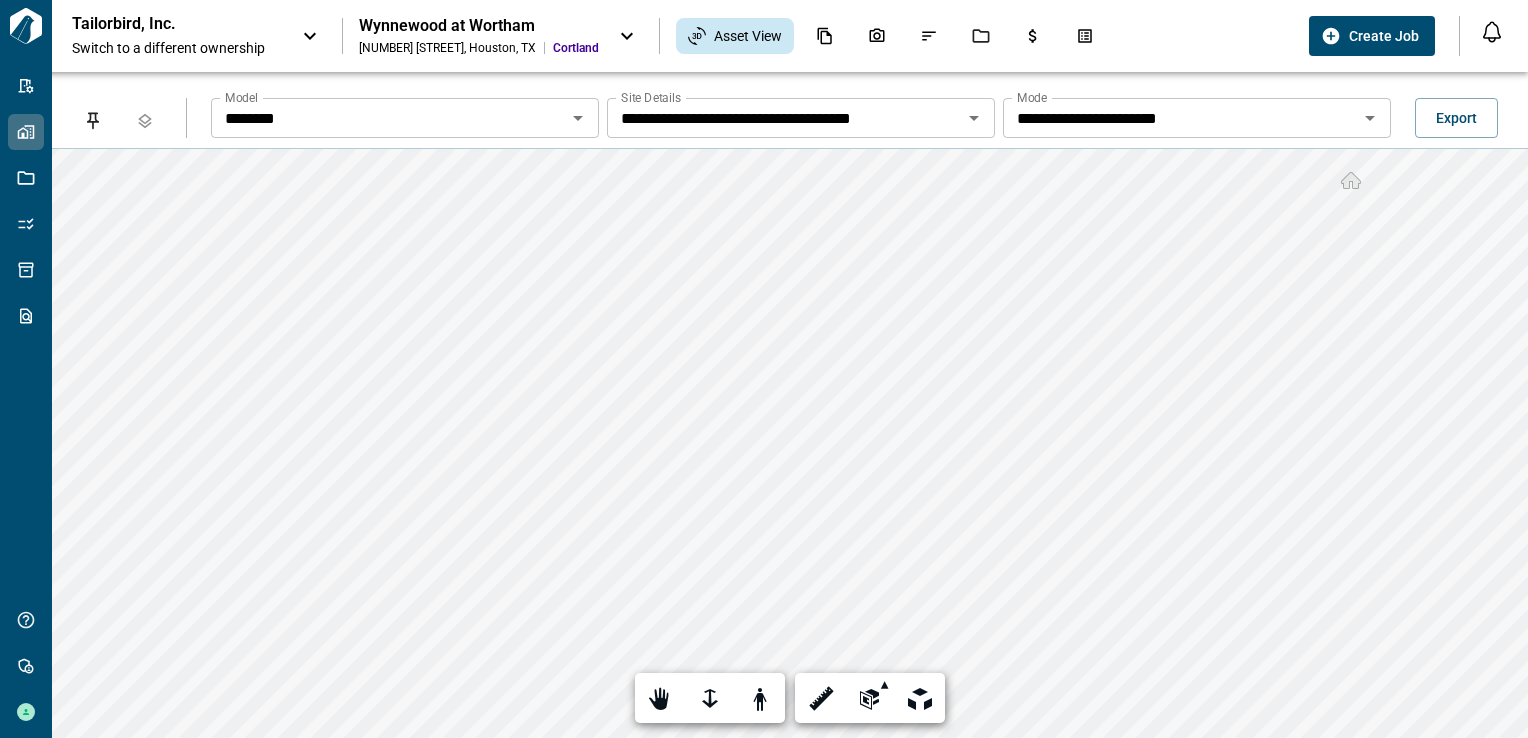 click on "Switch to a different ownership" at bounding box center (177, 48) 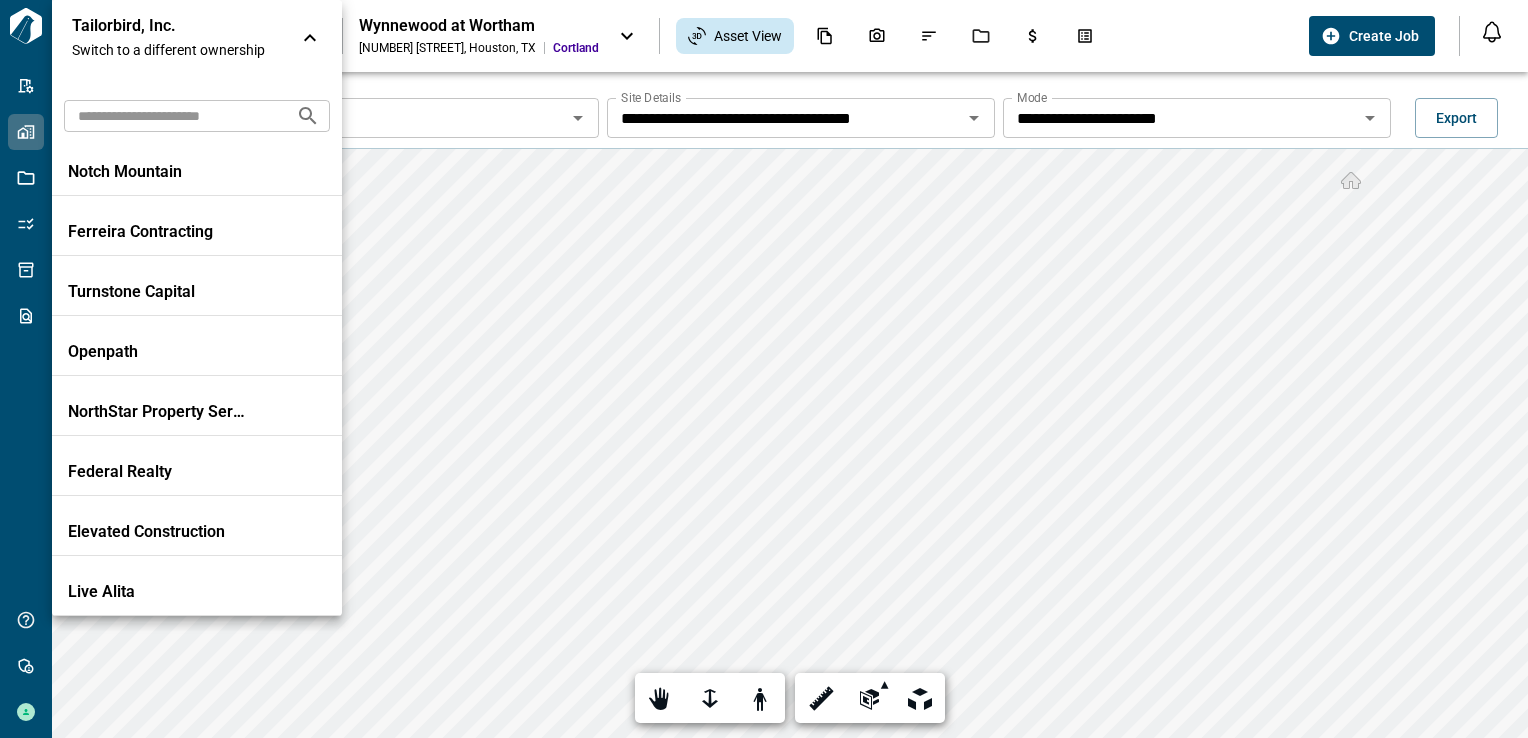 click at bounding box center (172, 115) 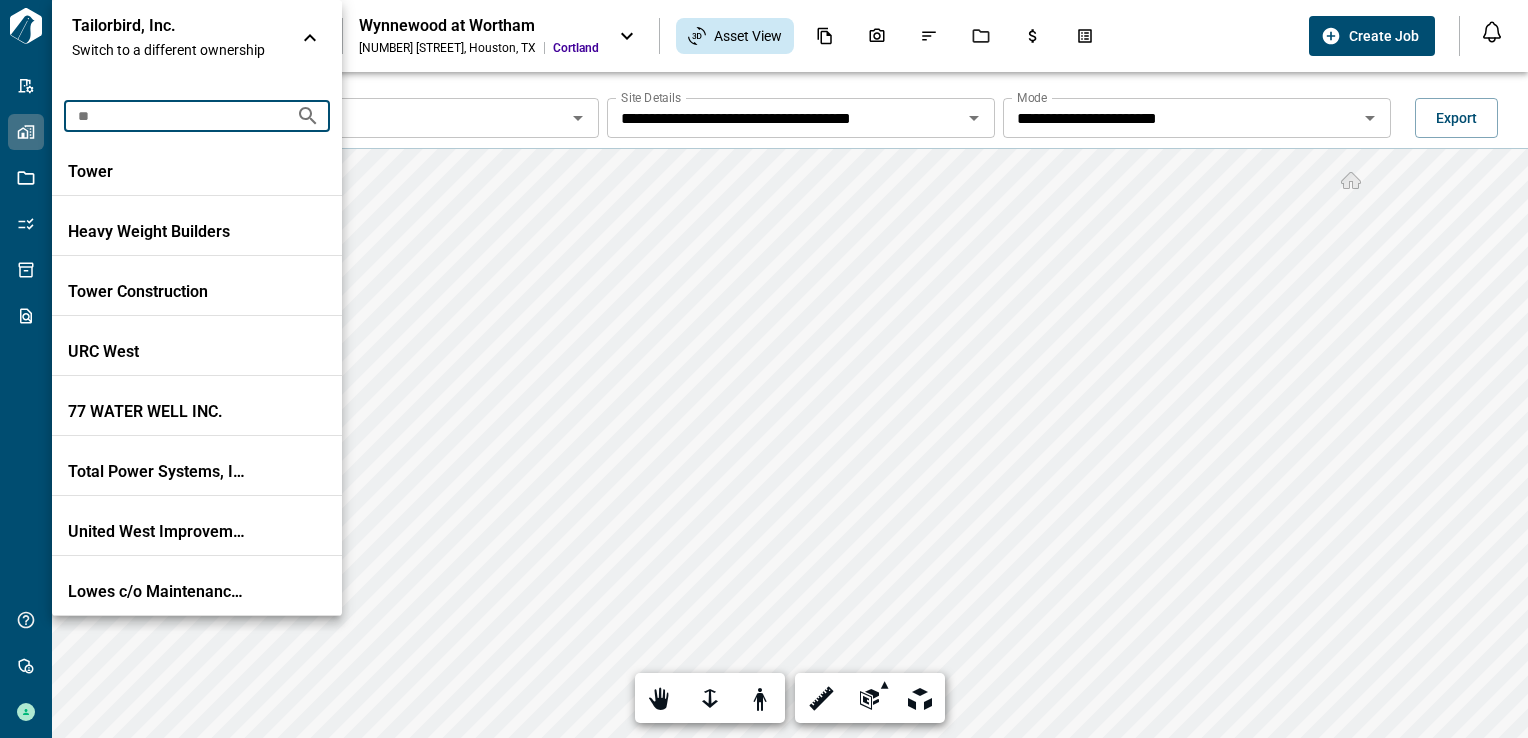 type on "*" 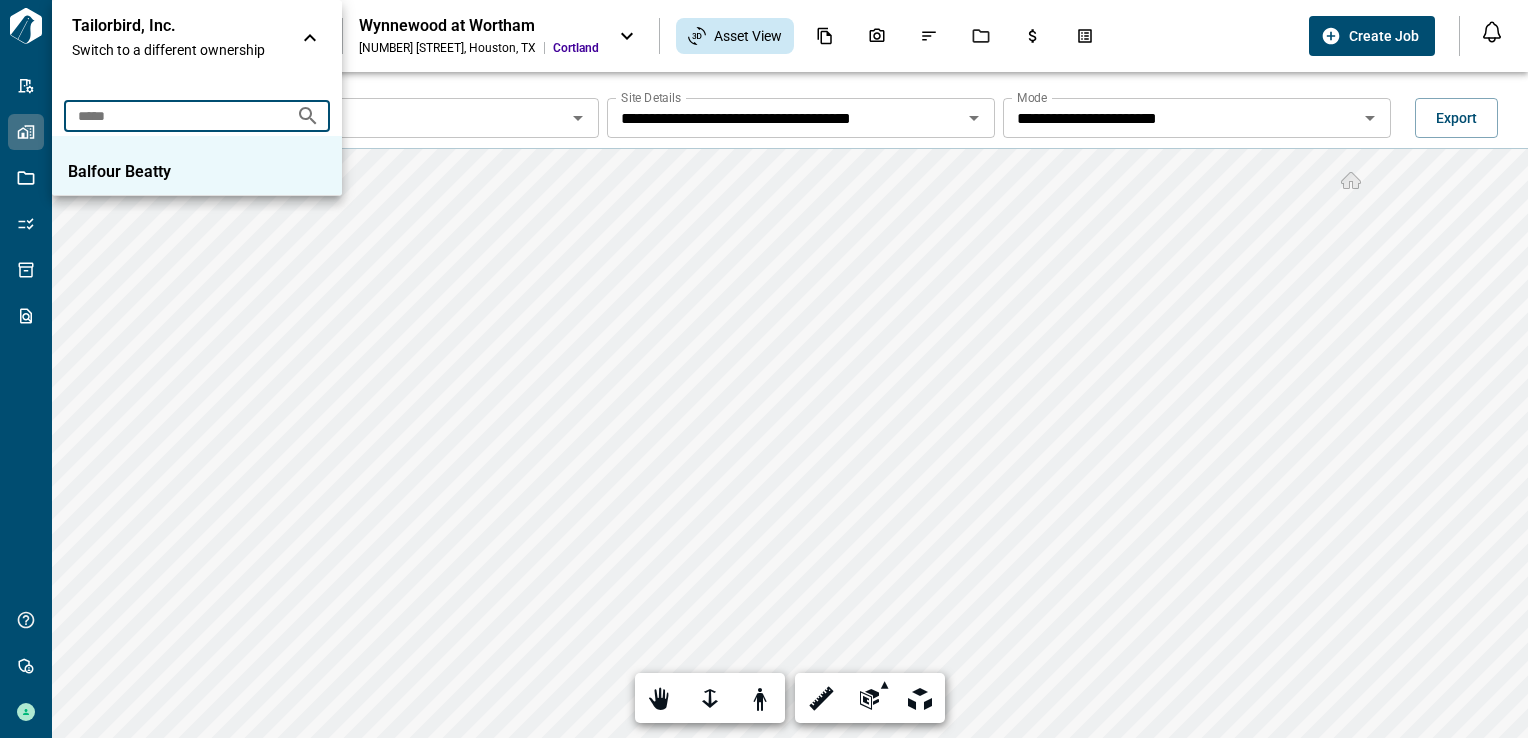type on "*****" 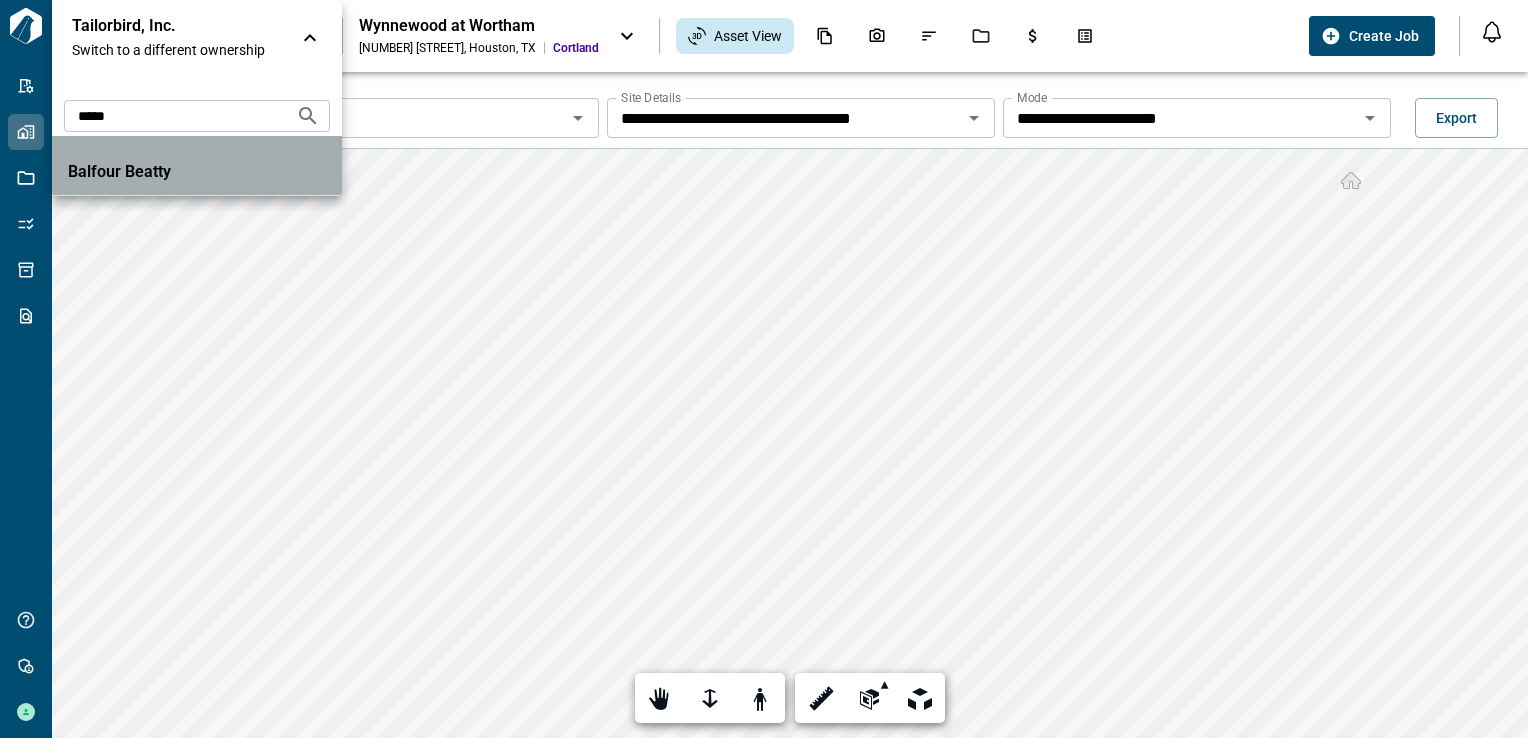 click on "Balfour Beatty" at bounding box center [197, 166] 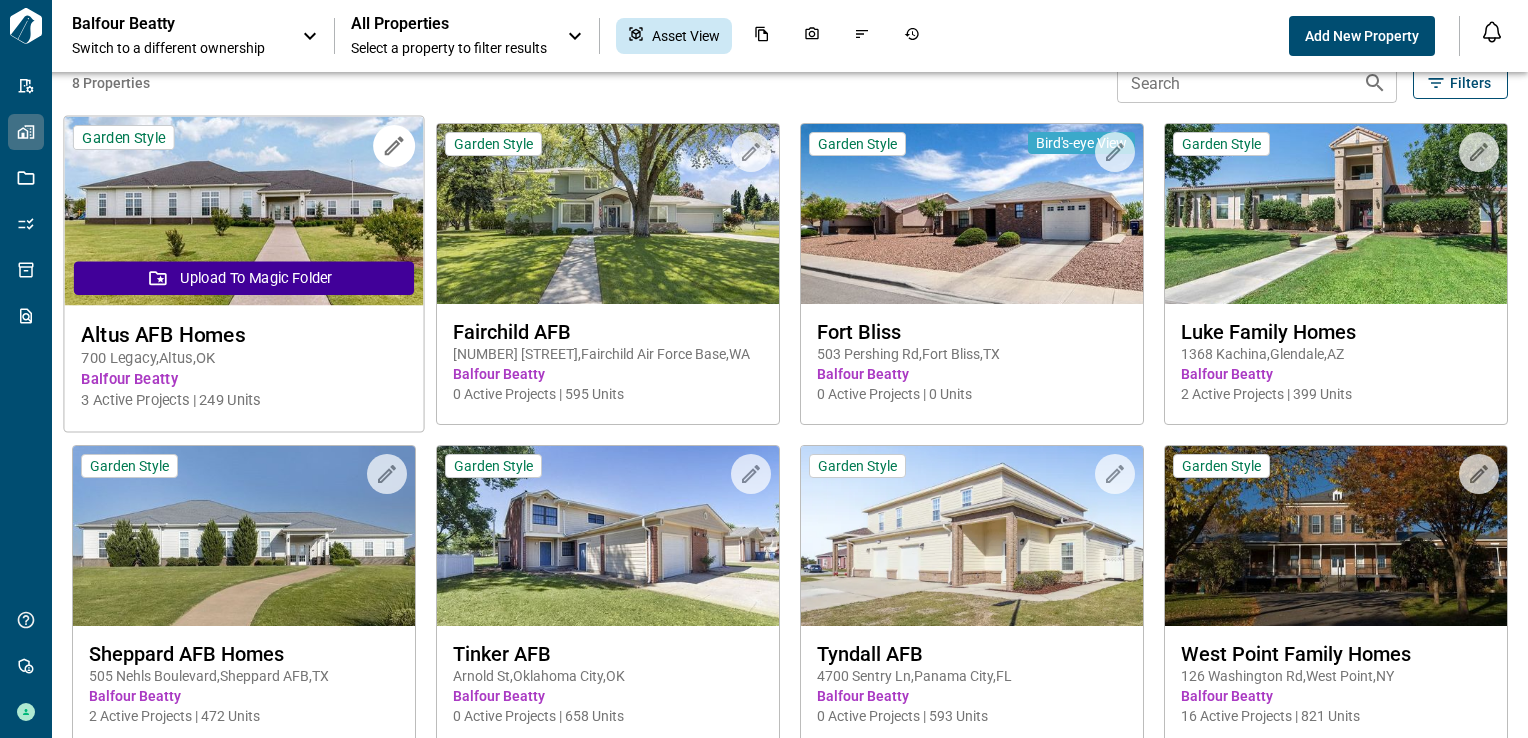scroll, scrollTop: 56, scrollLeft: 0, axis: vertical 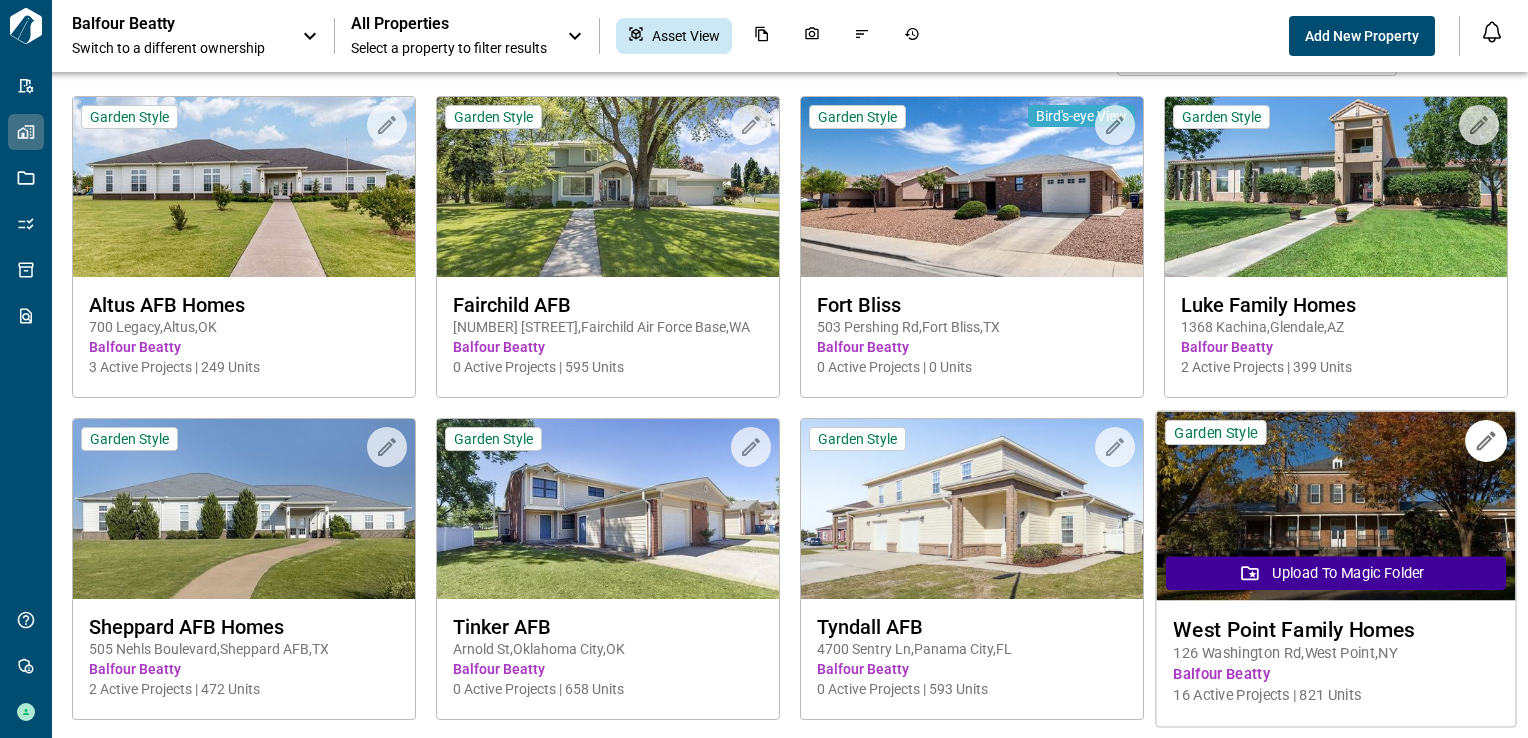 click at bounding box center (1335, 506) 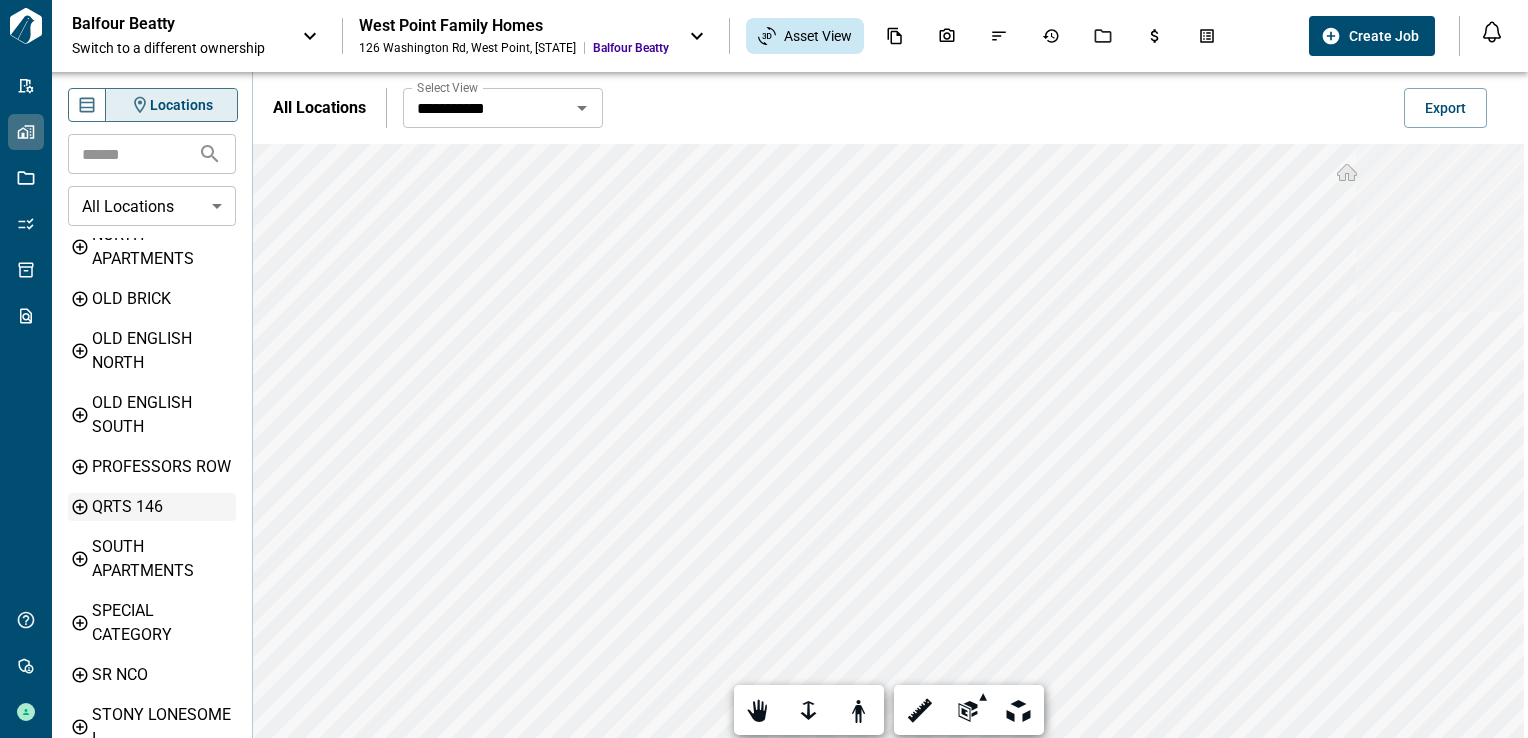 scroll, scrollTop: 500, scrollLeft: 0, axis: vertical 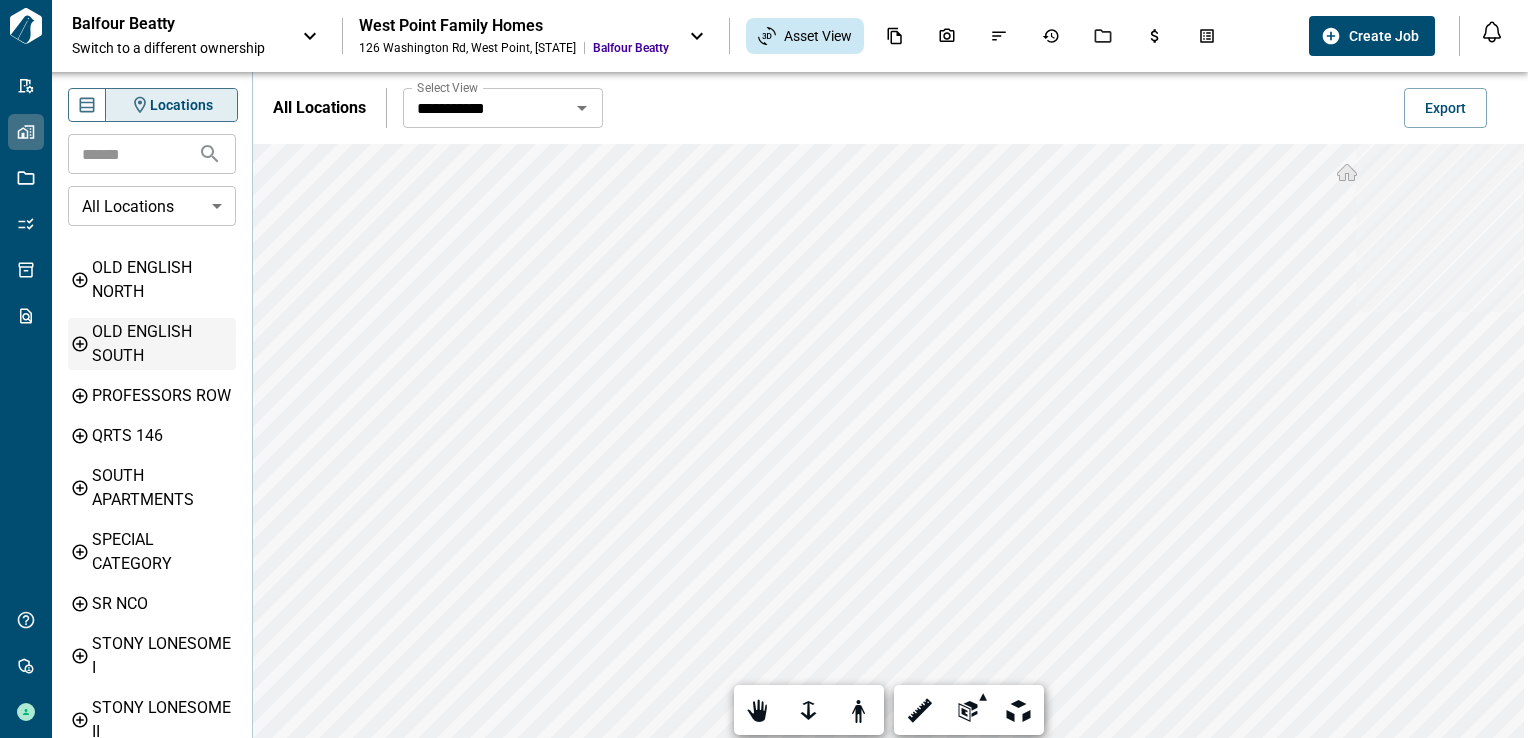 click on "OLD ENGLISH SOUTH" at bounding box center [162, 344] 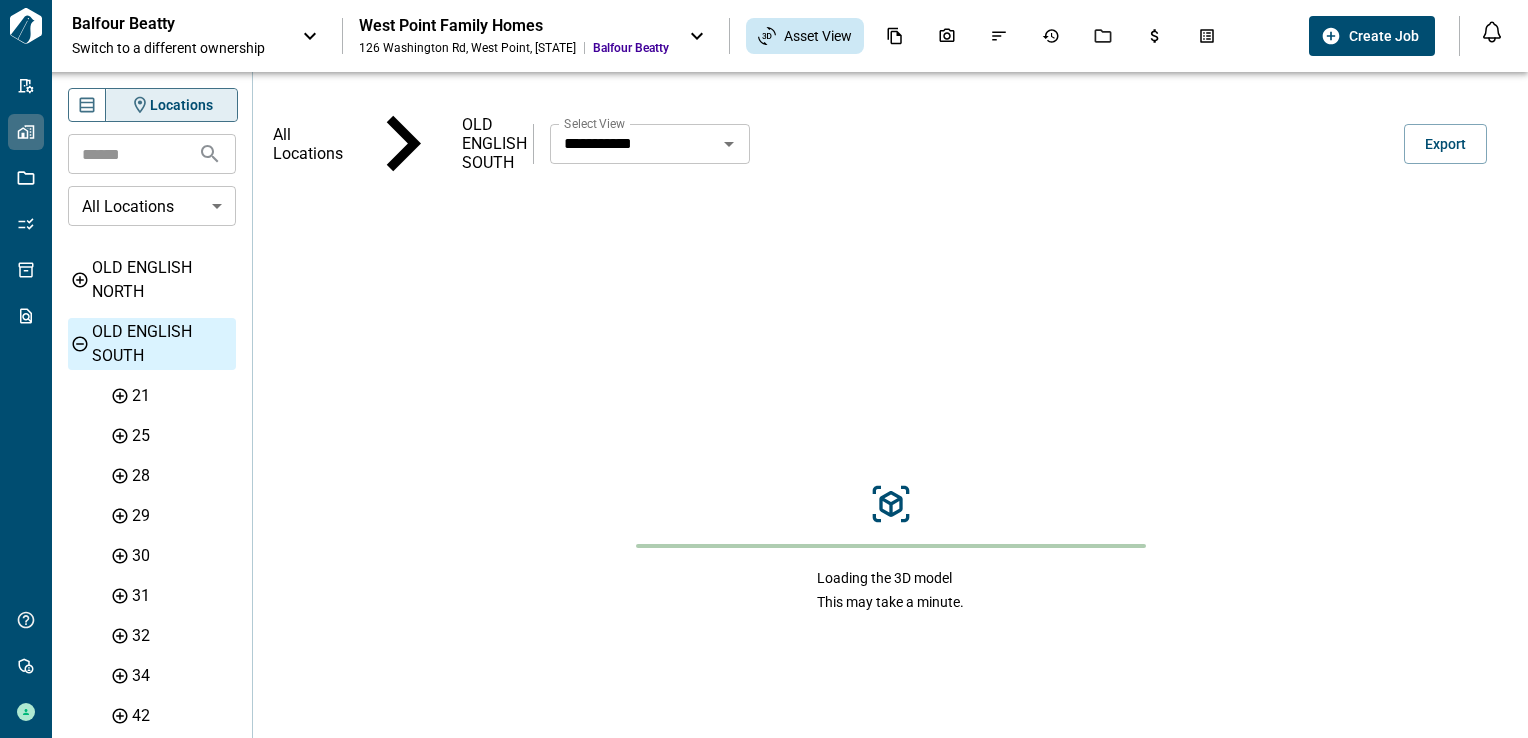 scroll, scrollTop: 476, scrollLeft: 0, axis: vertical 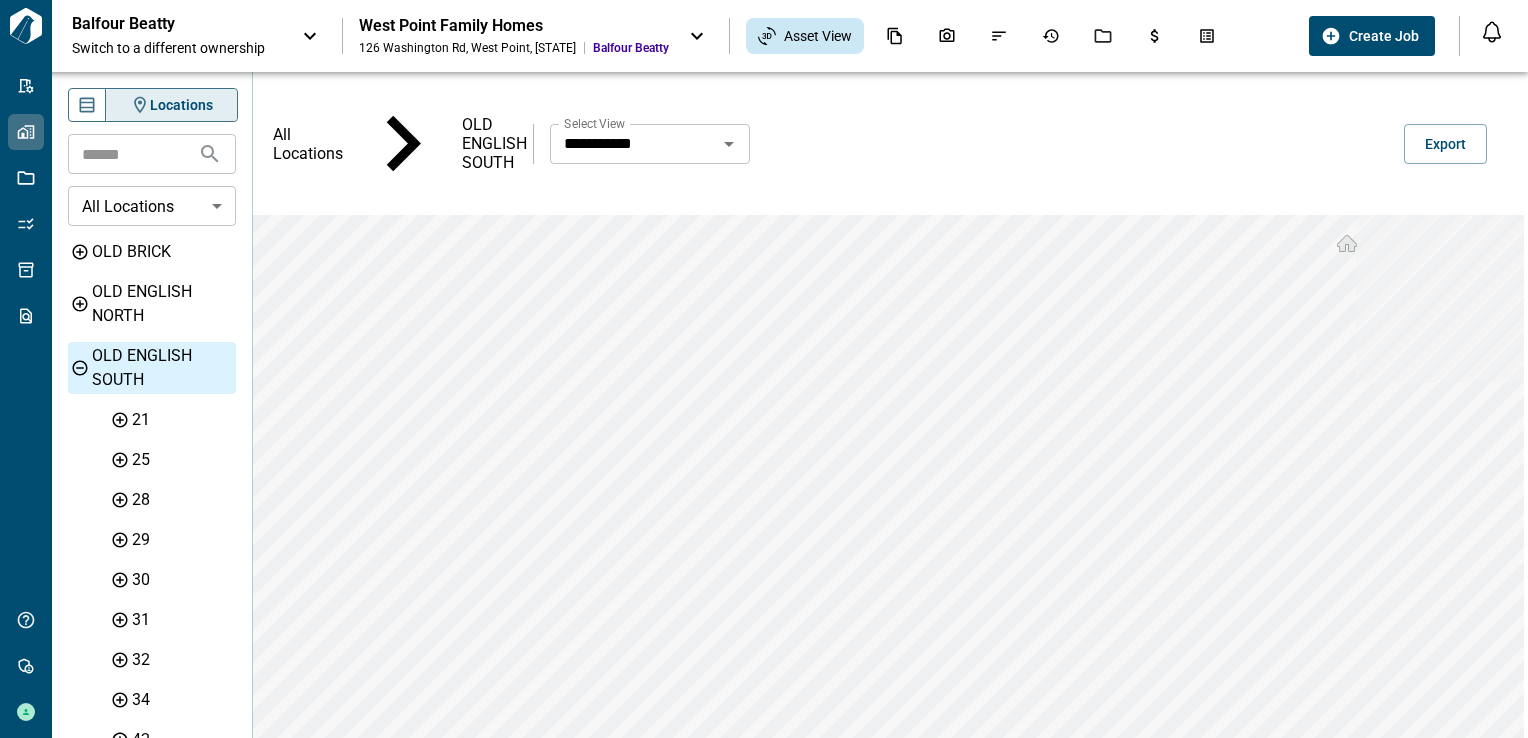 click on "**********" at bounding box center (633, 144) 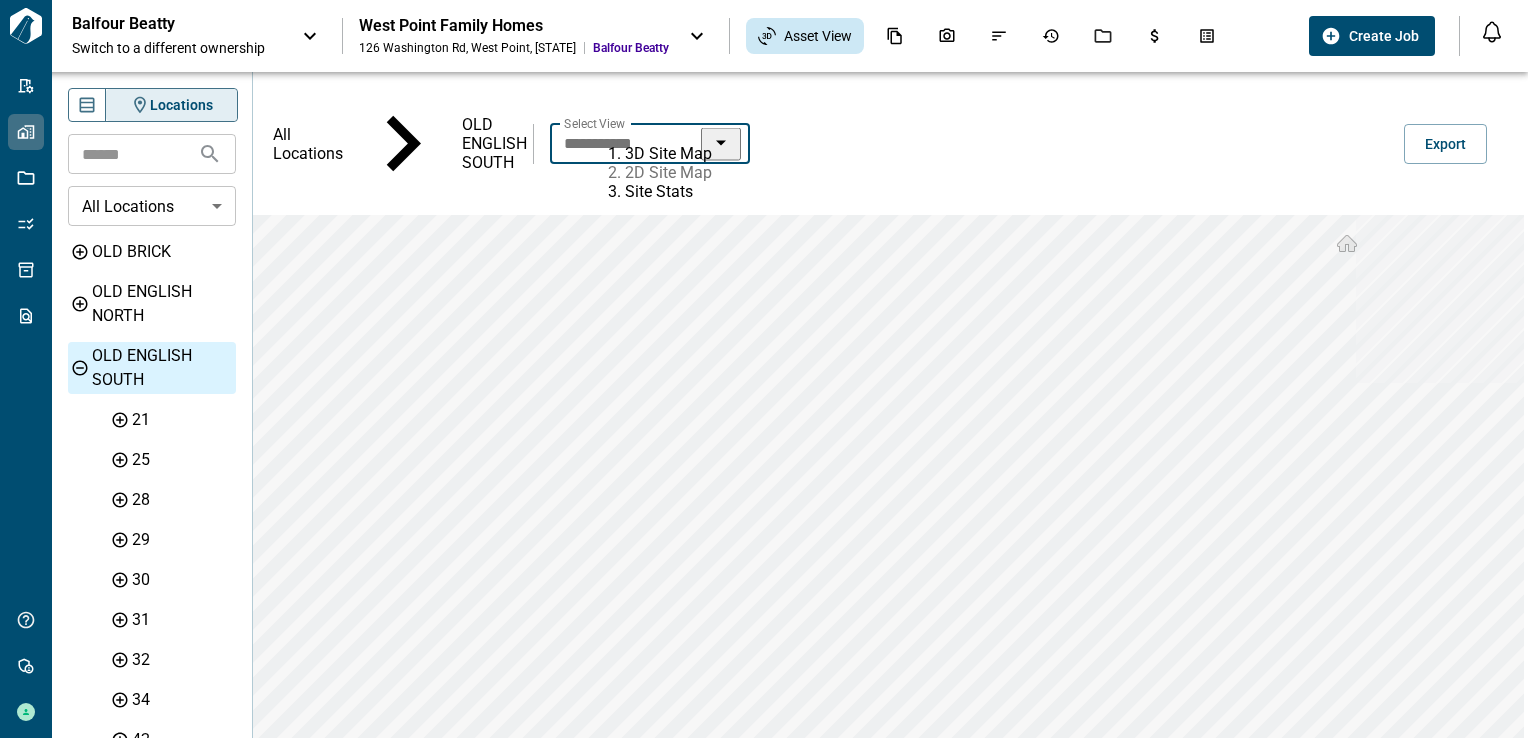 click on "2D Site Map" at bounding box center (668, 172) 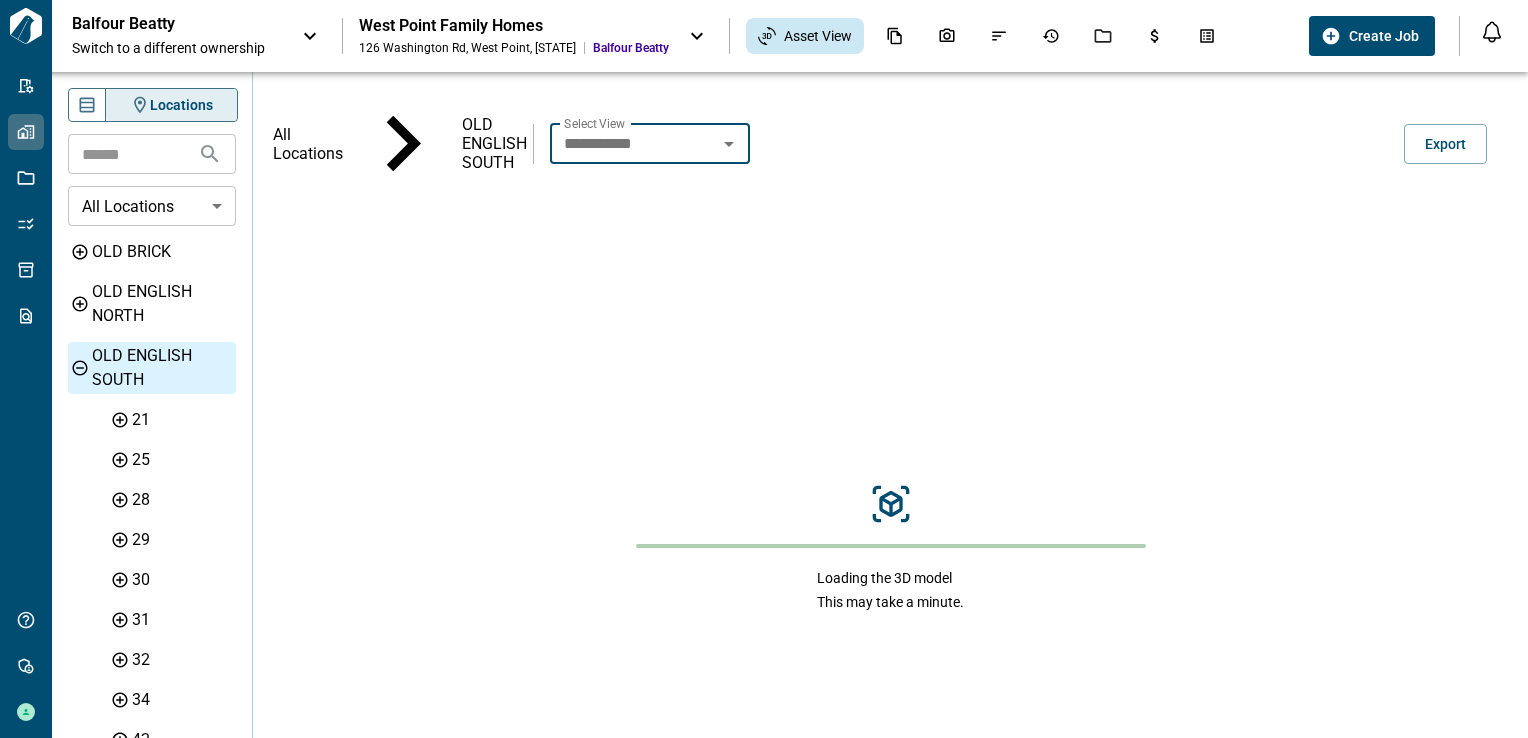click on "All Locations" at bounding box center [308, 144] 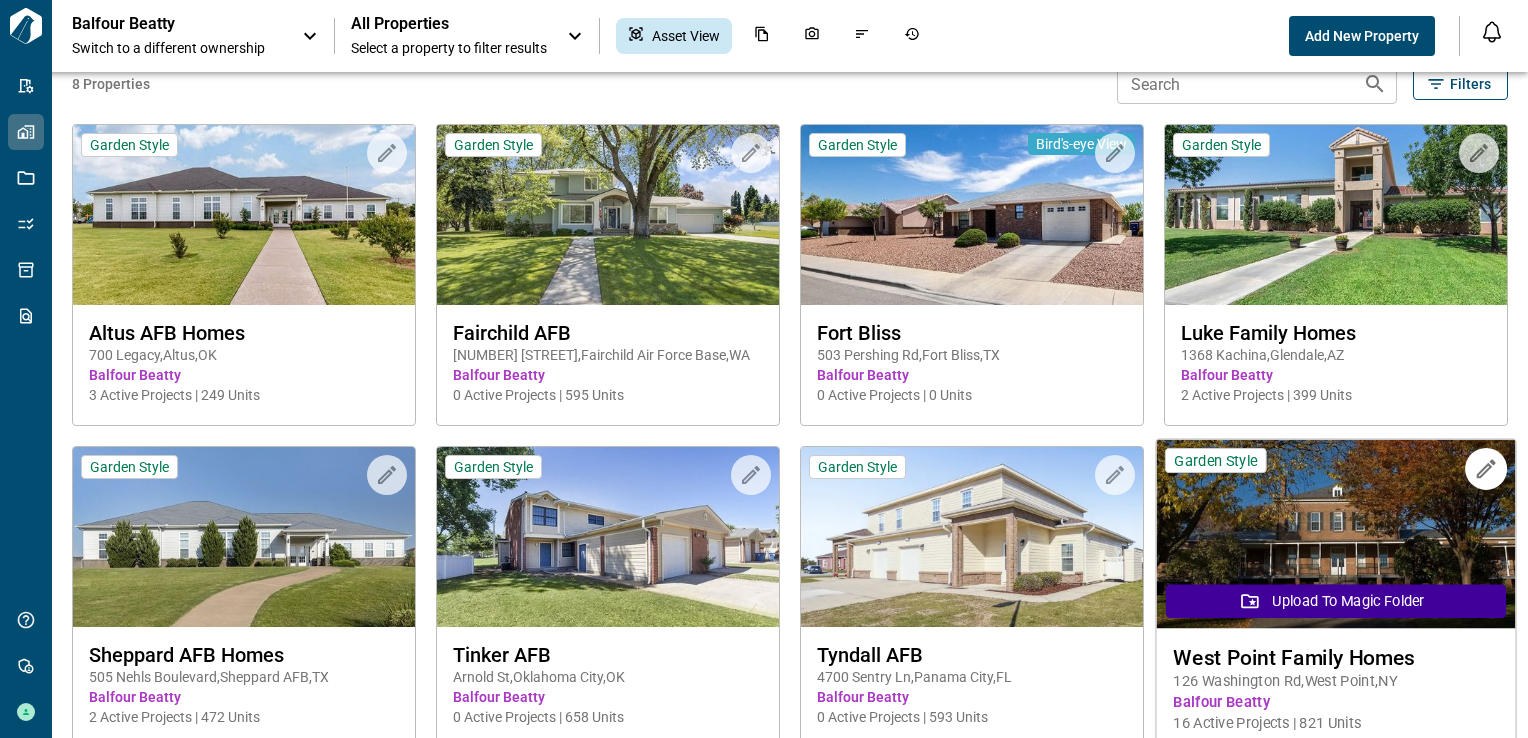 scroll, scrollTop: 56, scrollLeft: 0, axis: vertical 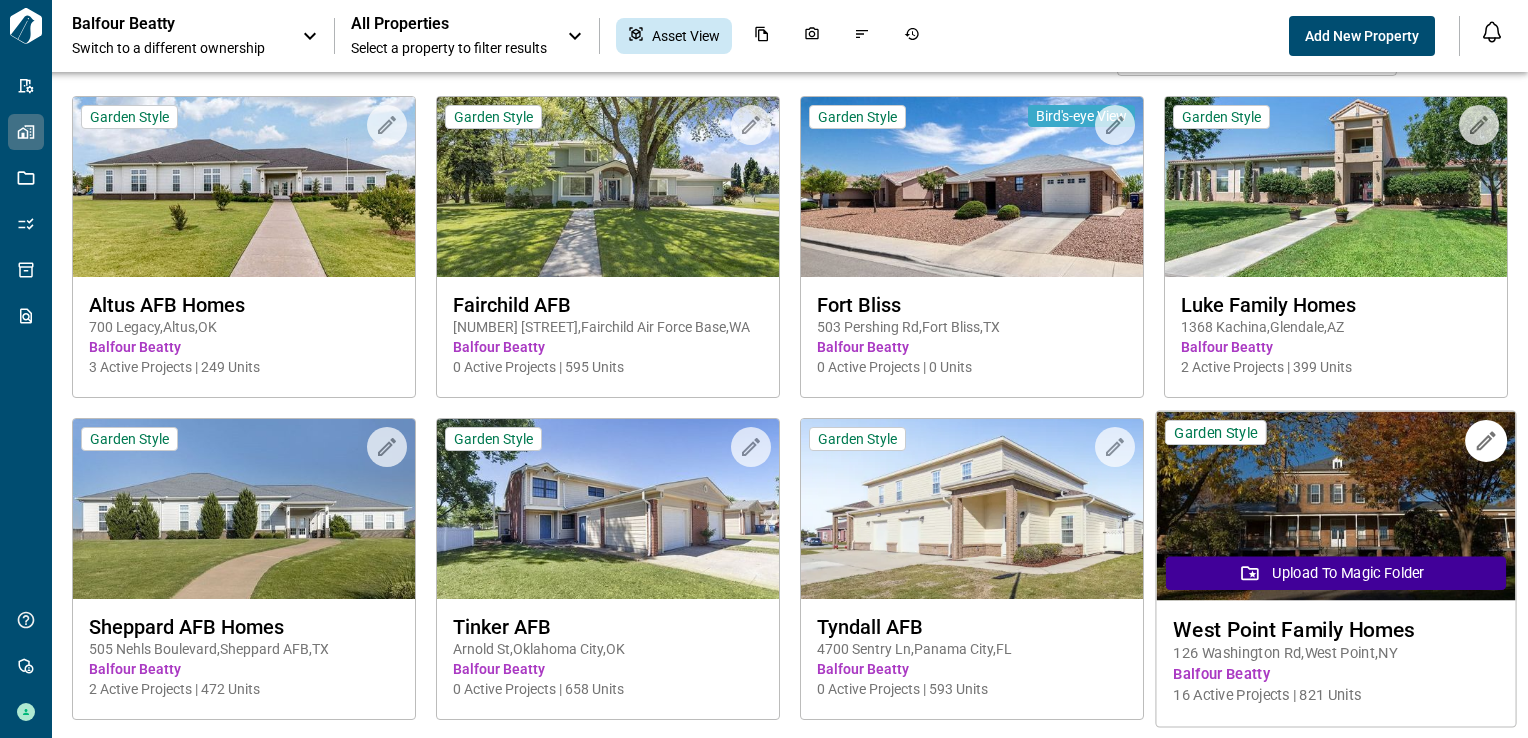 click at bounding box center [1335, 506] 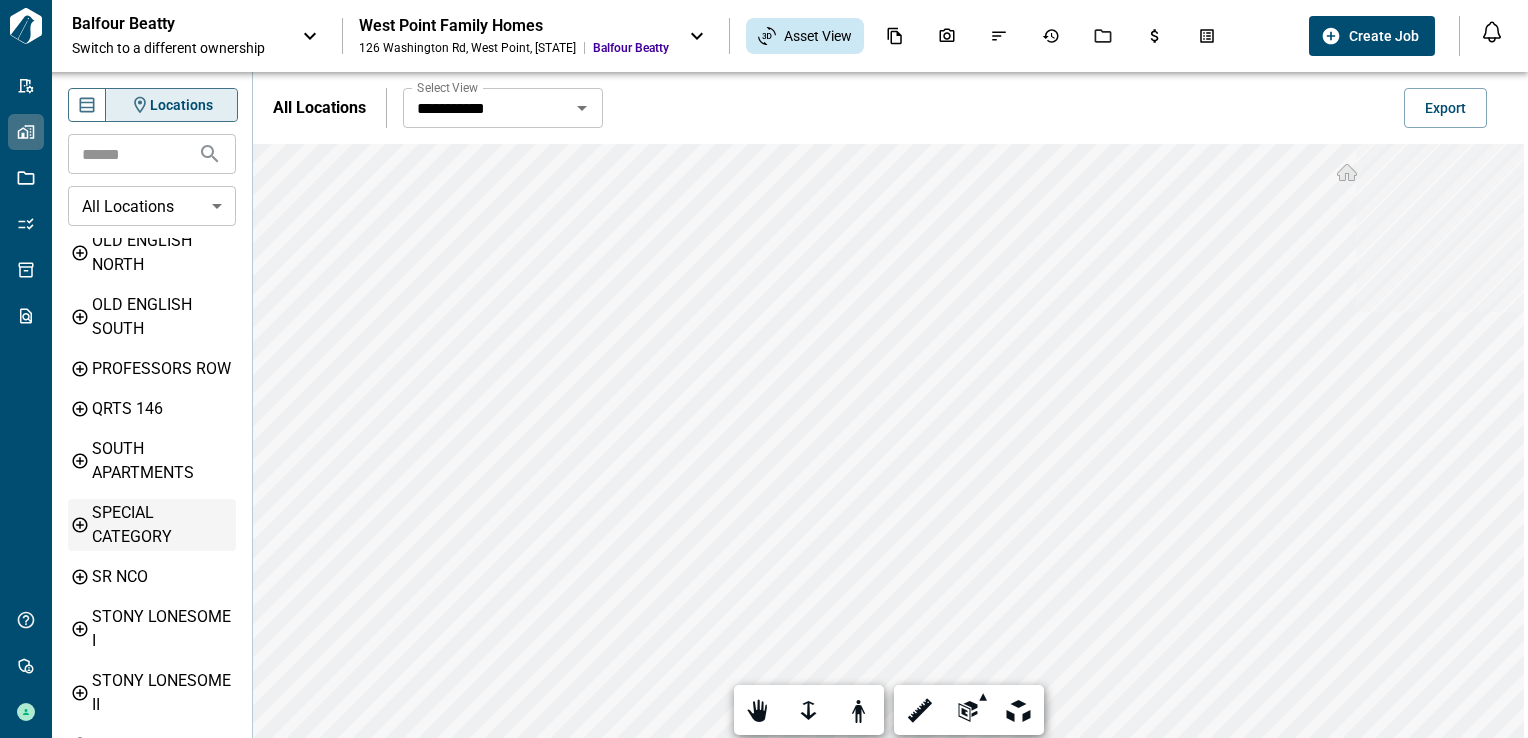 scroll, scrollTop: 527, scrollLeft: 0, axis: vertical 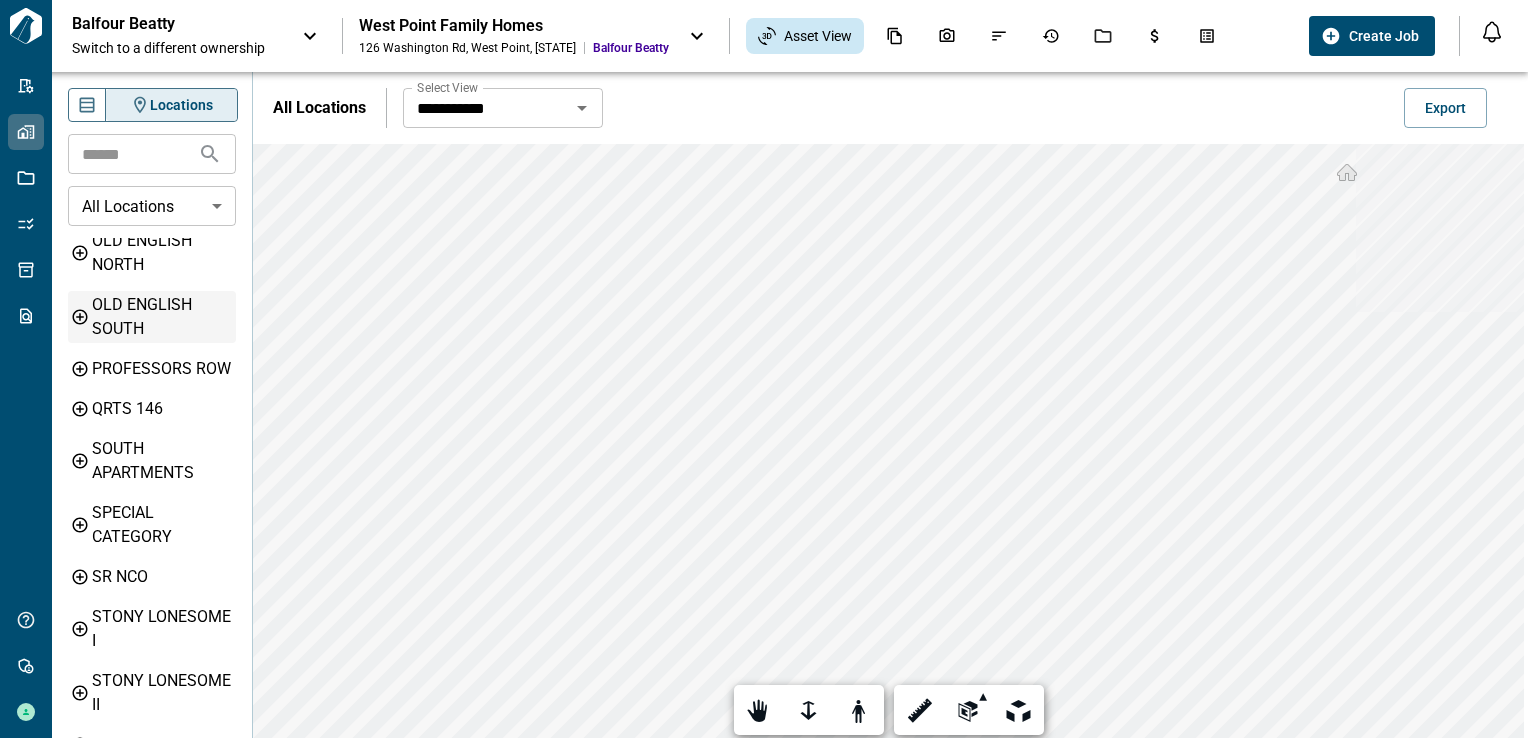 click on "OLD ENGLISH SOUTH" at bounding box center [162, 317] 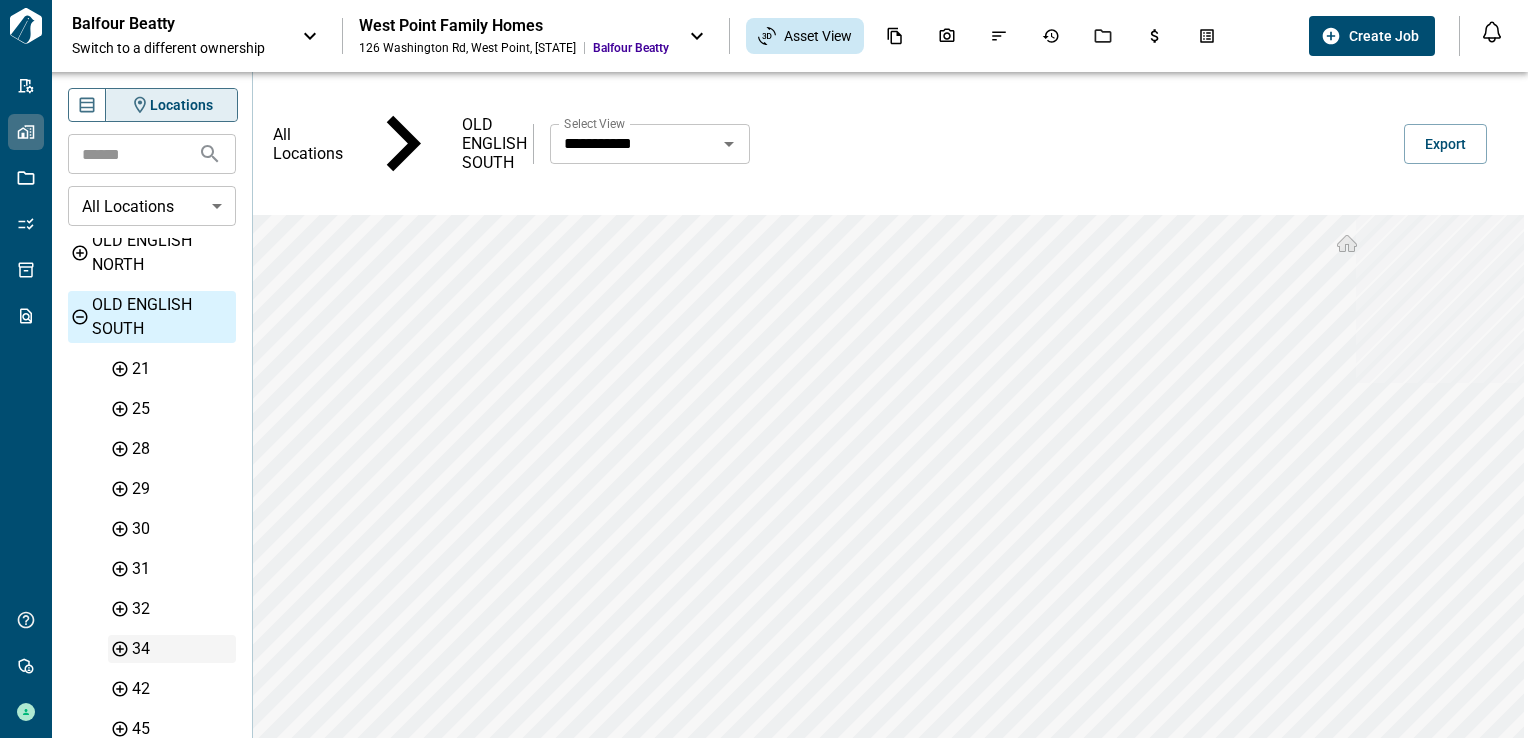 scroll, scrollTop: 627, scrollLeft: 0, axis: vertical 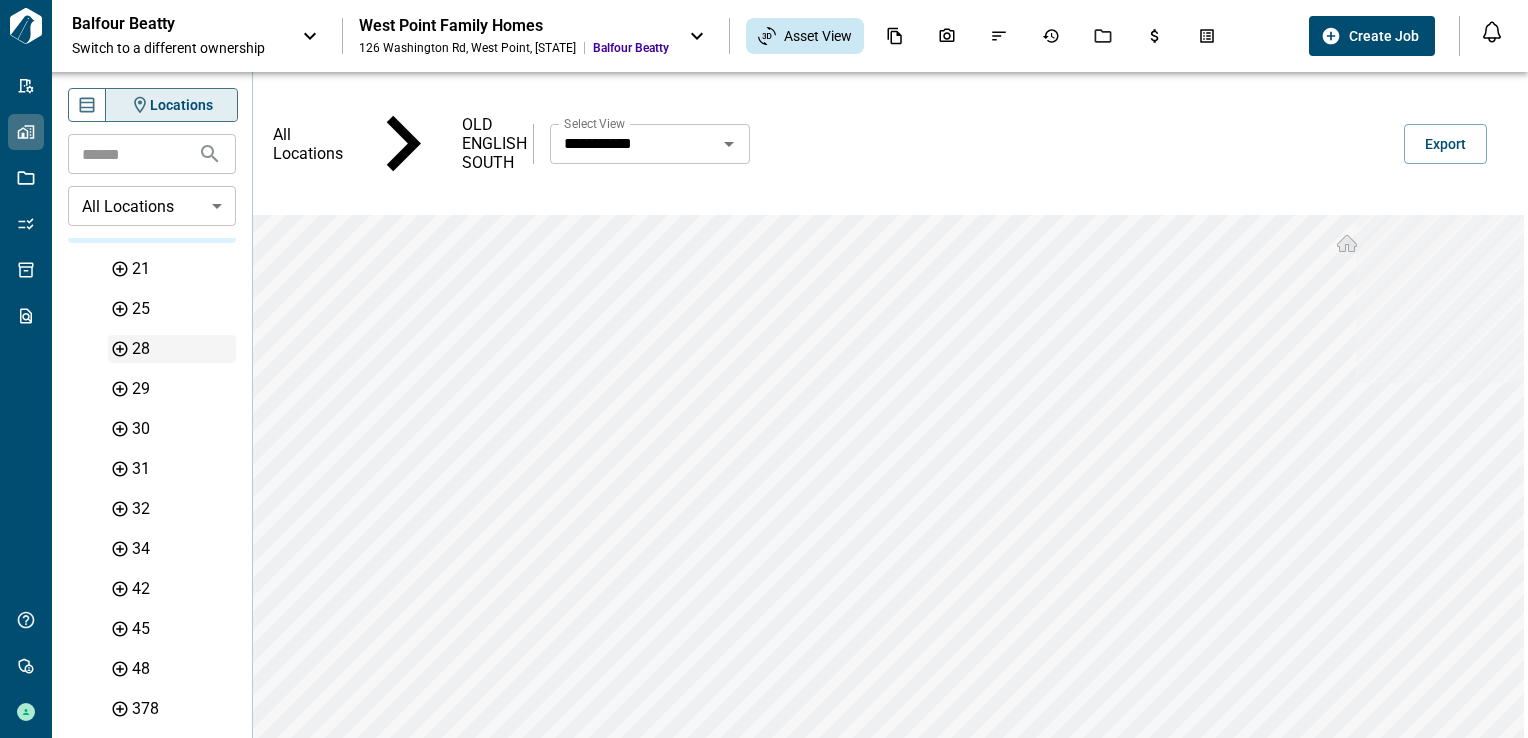 click on "28" at bounding box center (182, 349) 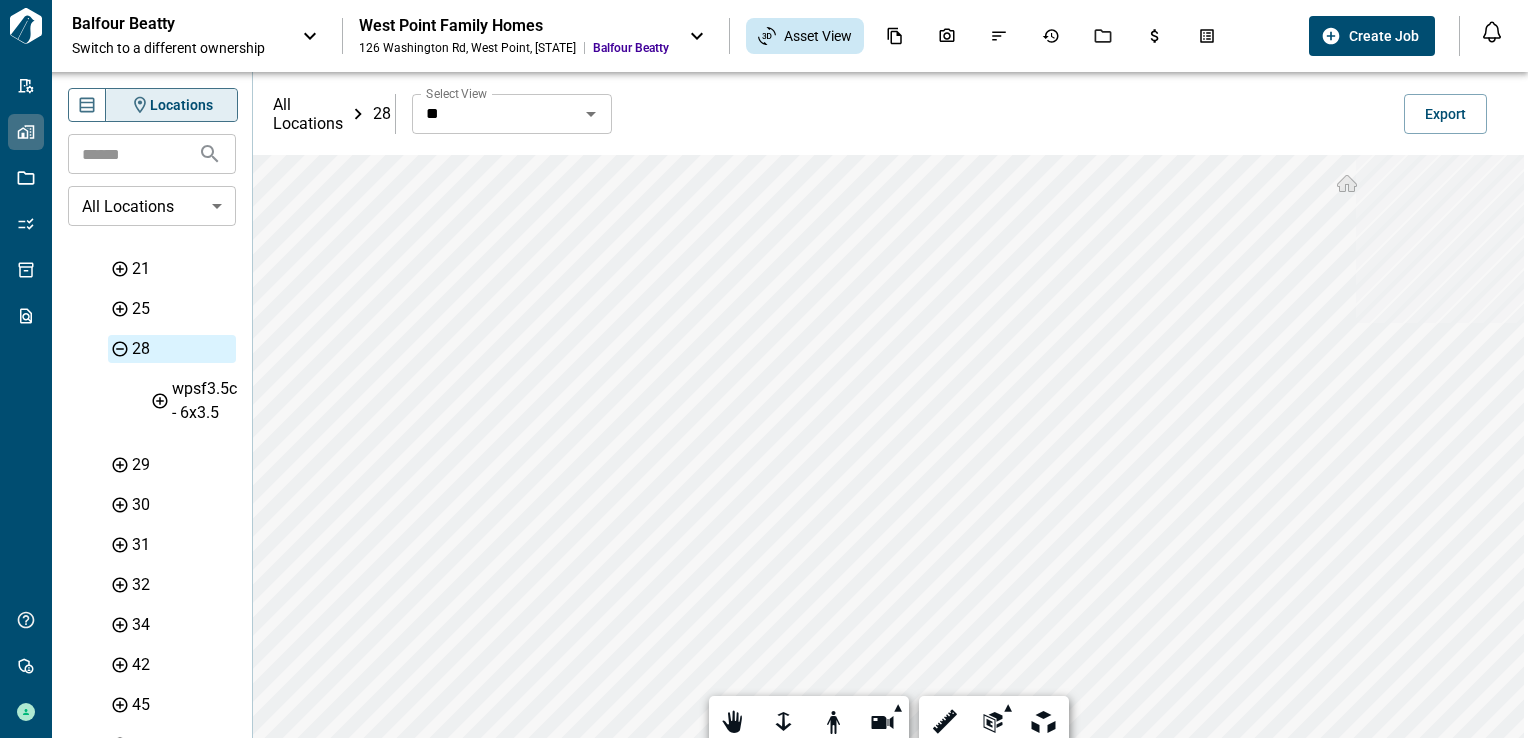scroll, scrollTop: 603, scrollLeft: 0, axis: vertical 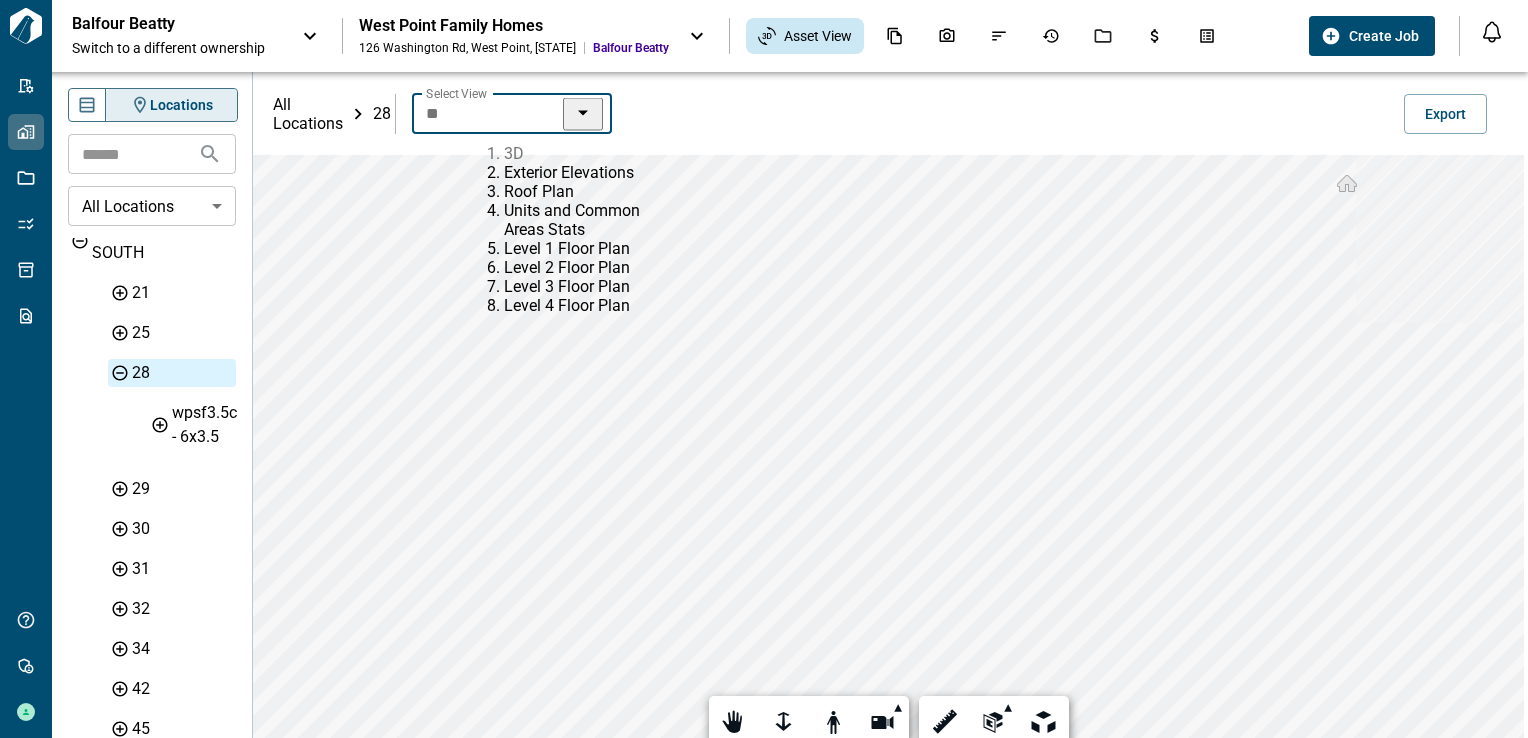 click on "**" at bounding box center [495, 114] 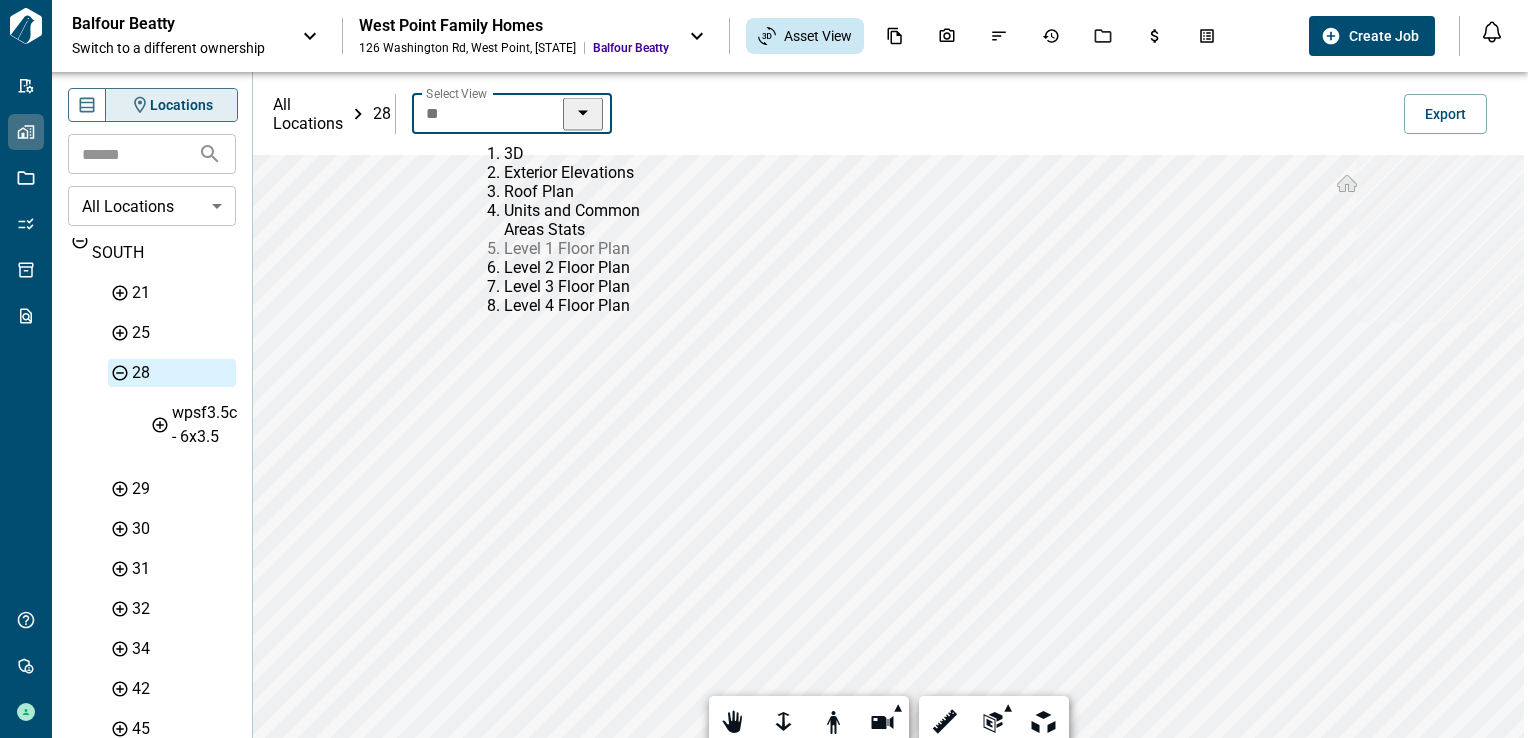 click on "Level 1 Floor Plan" at bounding box center (584, 248) 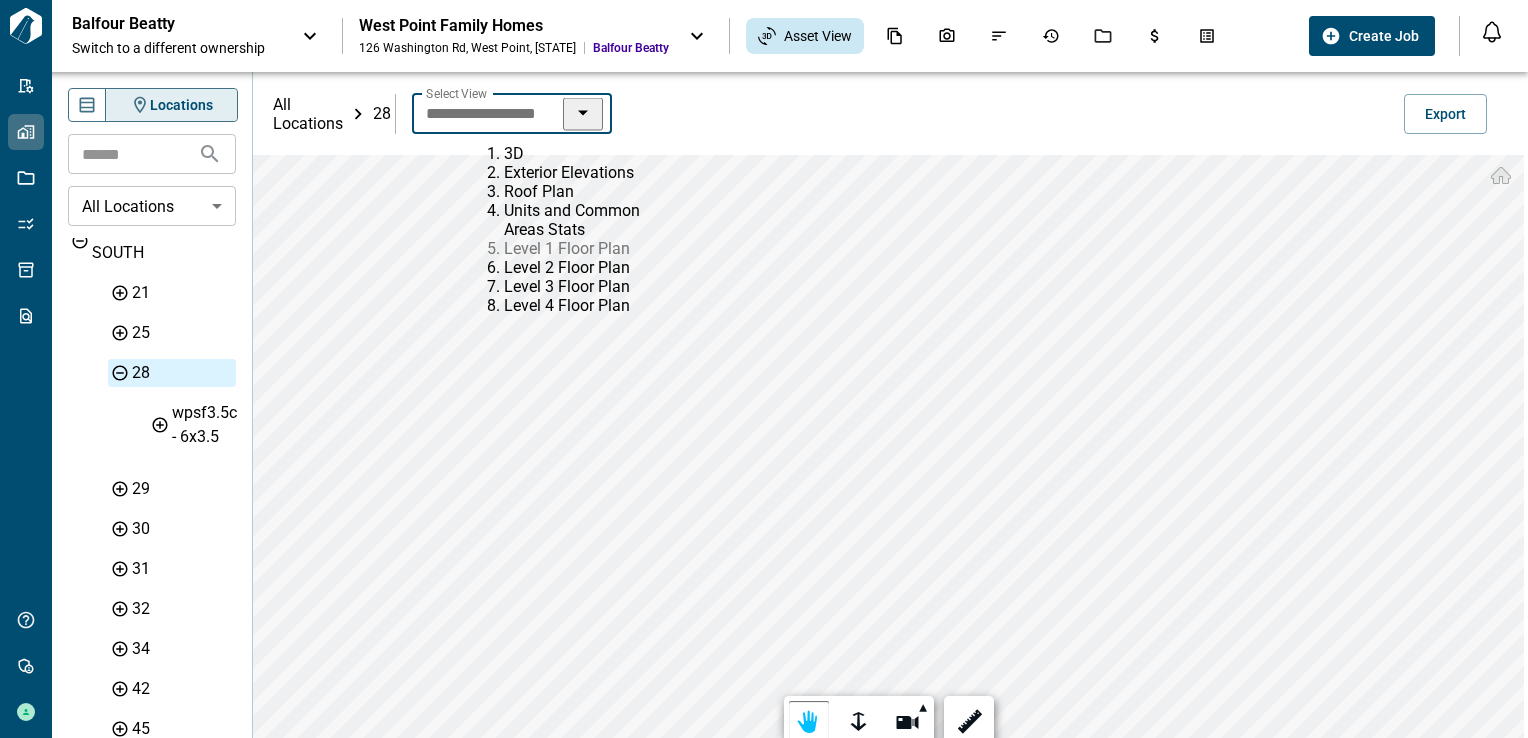 click on "**********" at bounding box center [495, 114] 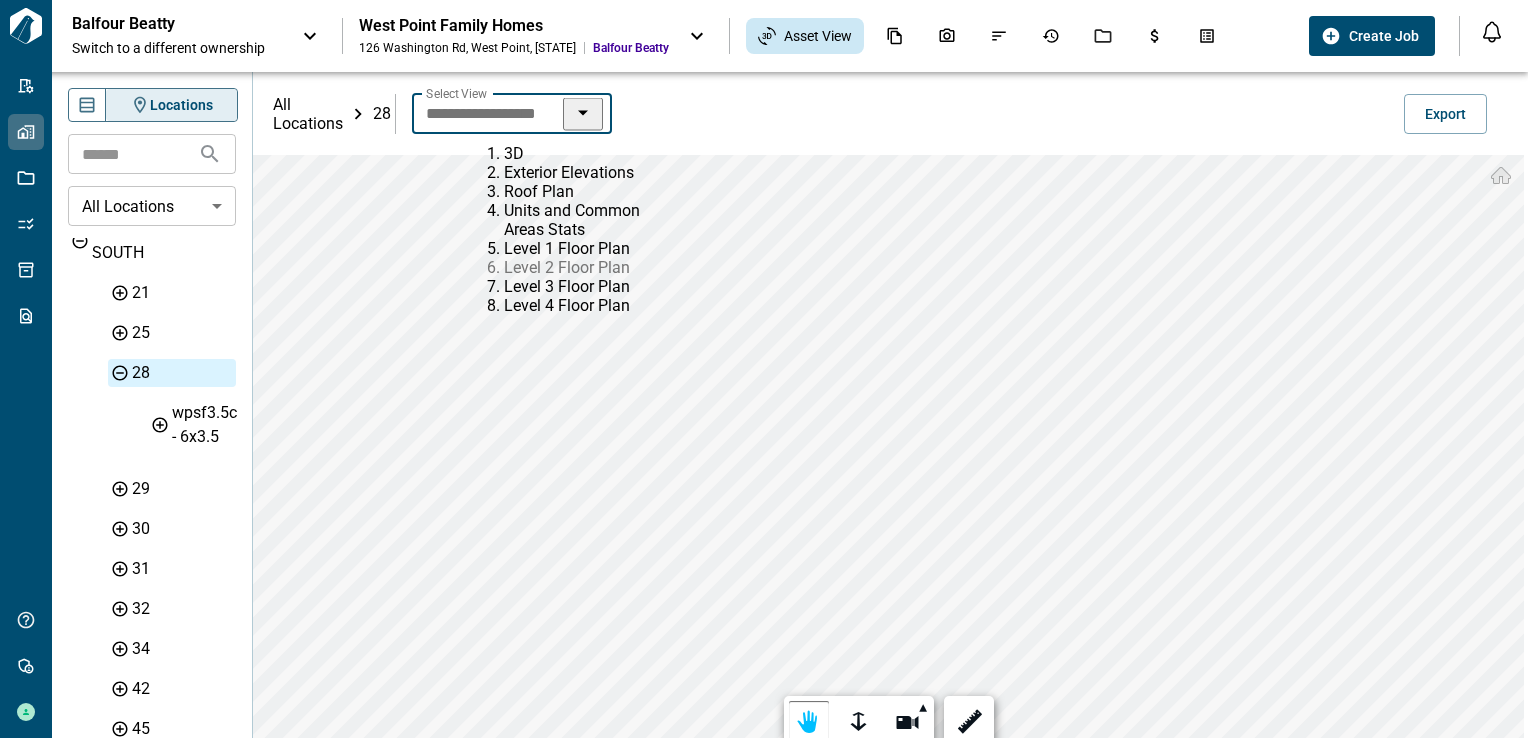 click on "Level 2 Floor Plan" at bounding box center (584, 267) 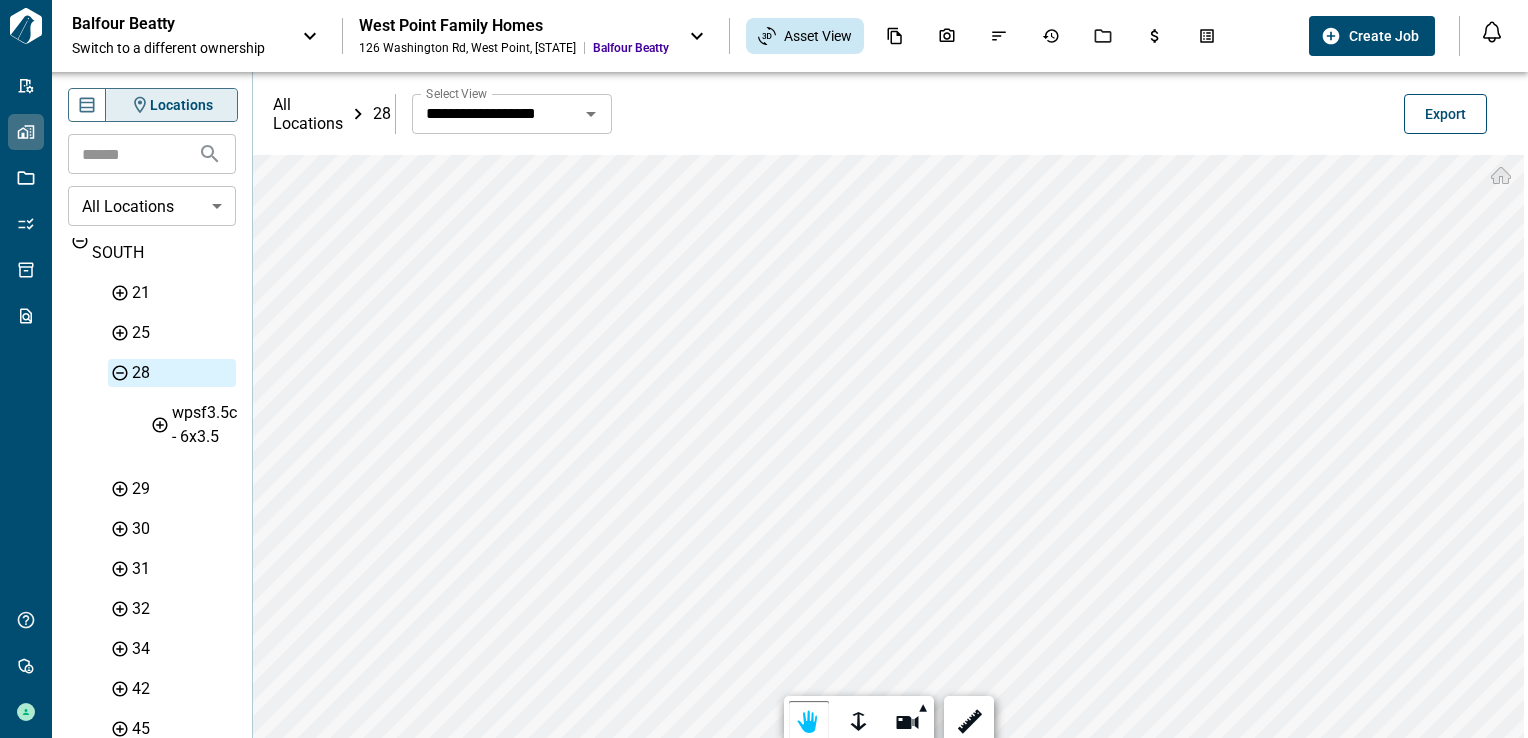 click on "Export" at bounding box center [1445, 114] 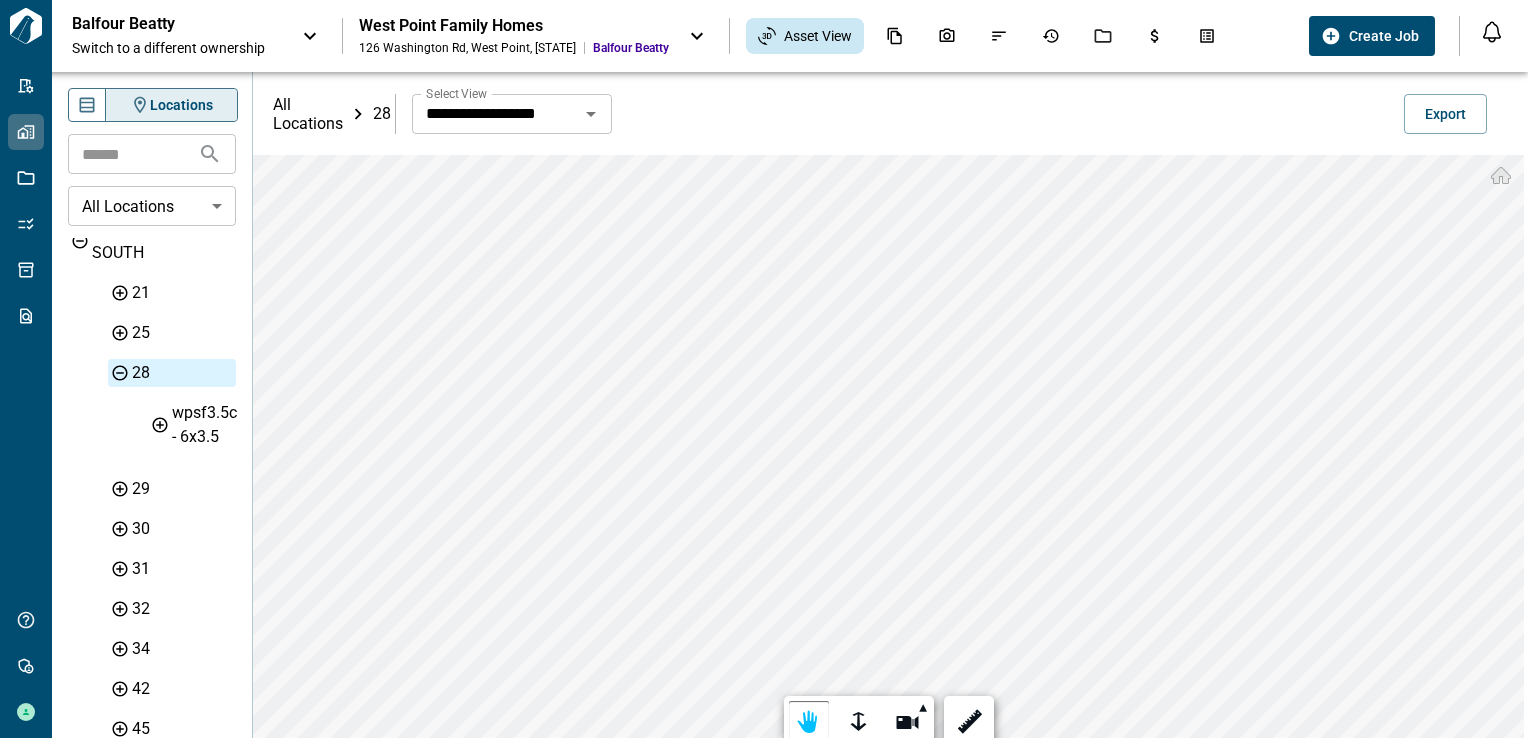scroll, scrollTop: 1300, scrollLeft: 0, axis: vertical 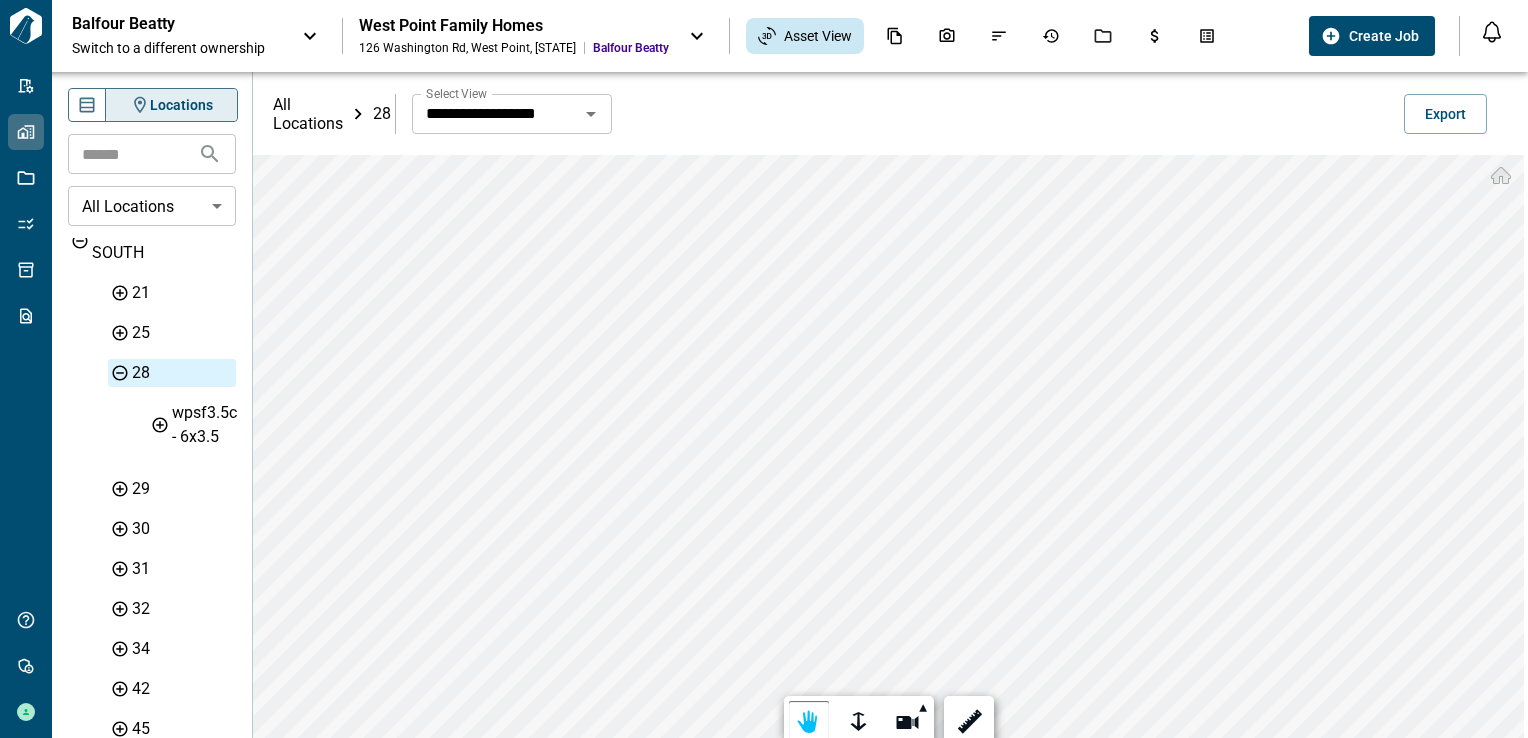 click at bounding box center [764, 369] 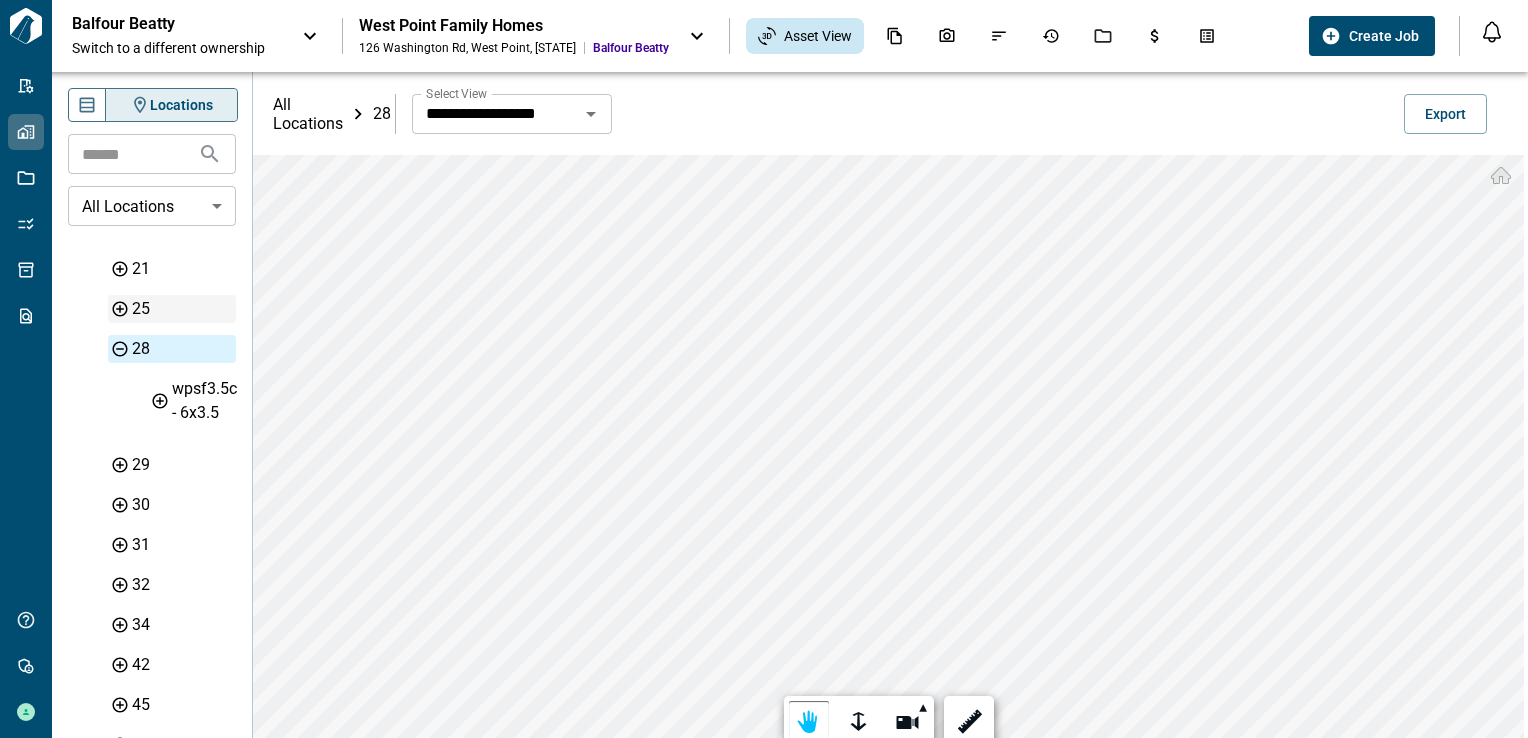 scroll, scrollTop: 603, scrollLeft: 0, axis: vertical 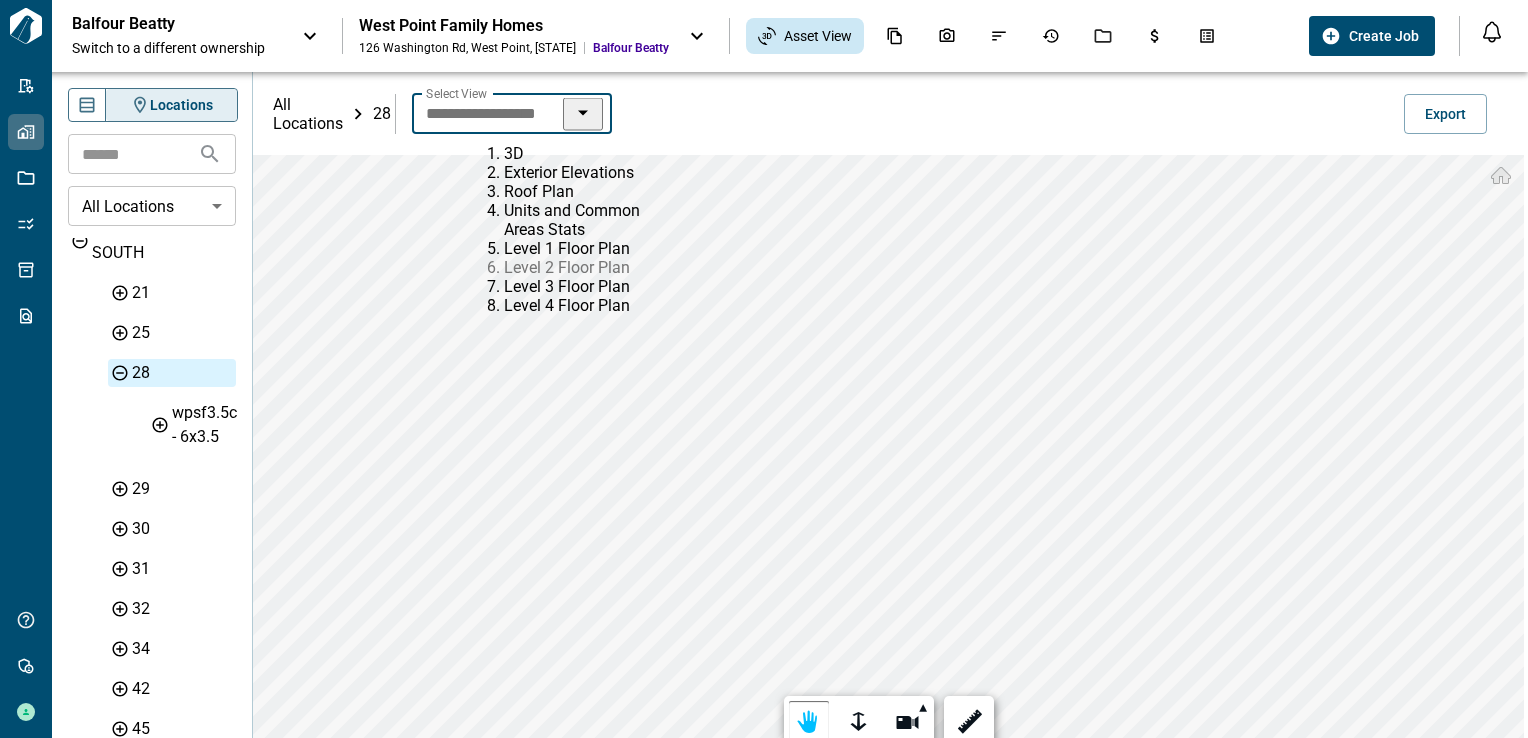 click on "**********" at bounding box center (495, 114) 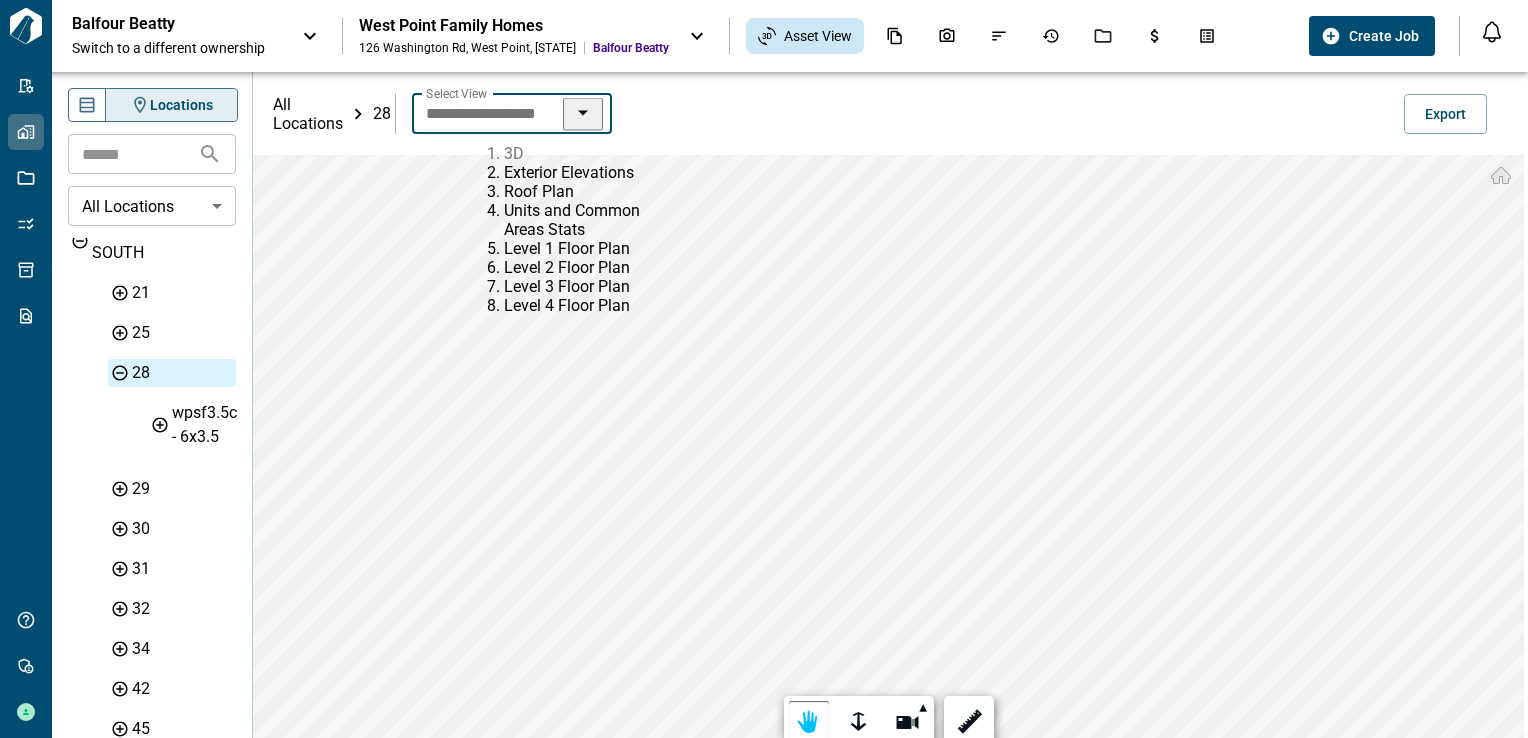 click on "3D" at bounding box center (584, 153) 